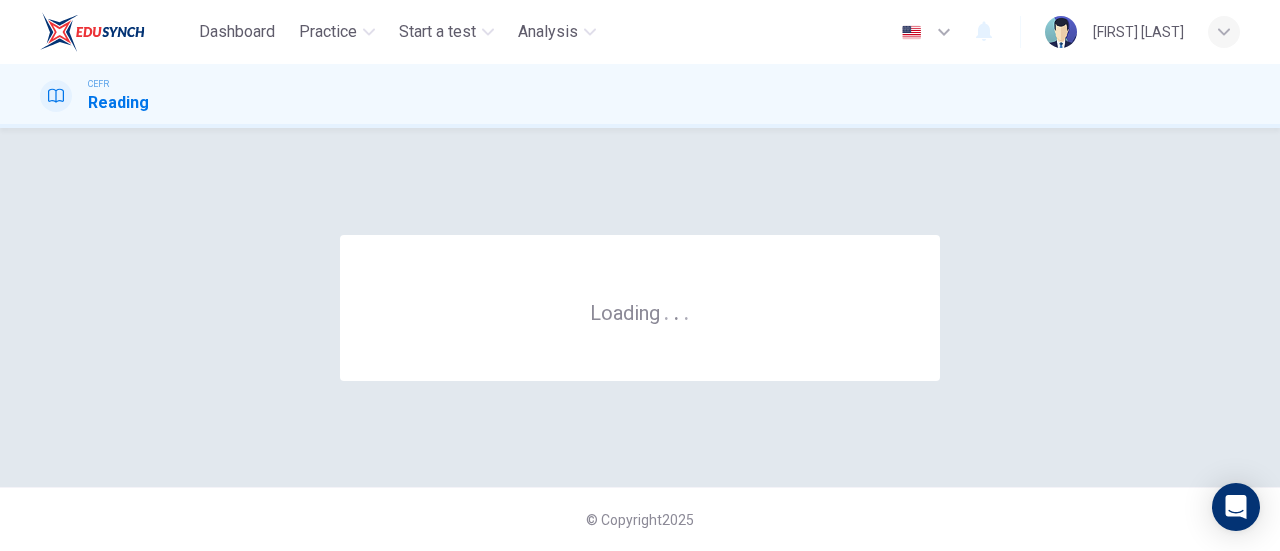scroll, scrollTop: 0, scrollLeft: 0, axis: both 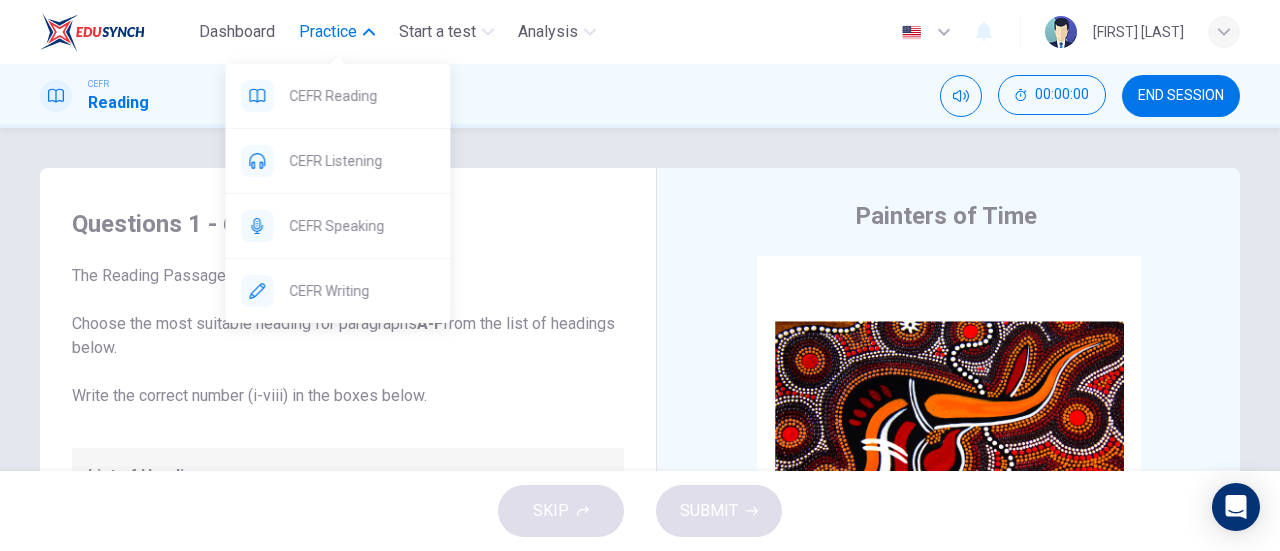 click on "Practice" at bounding box center [328, 32] 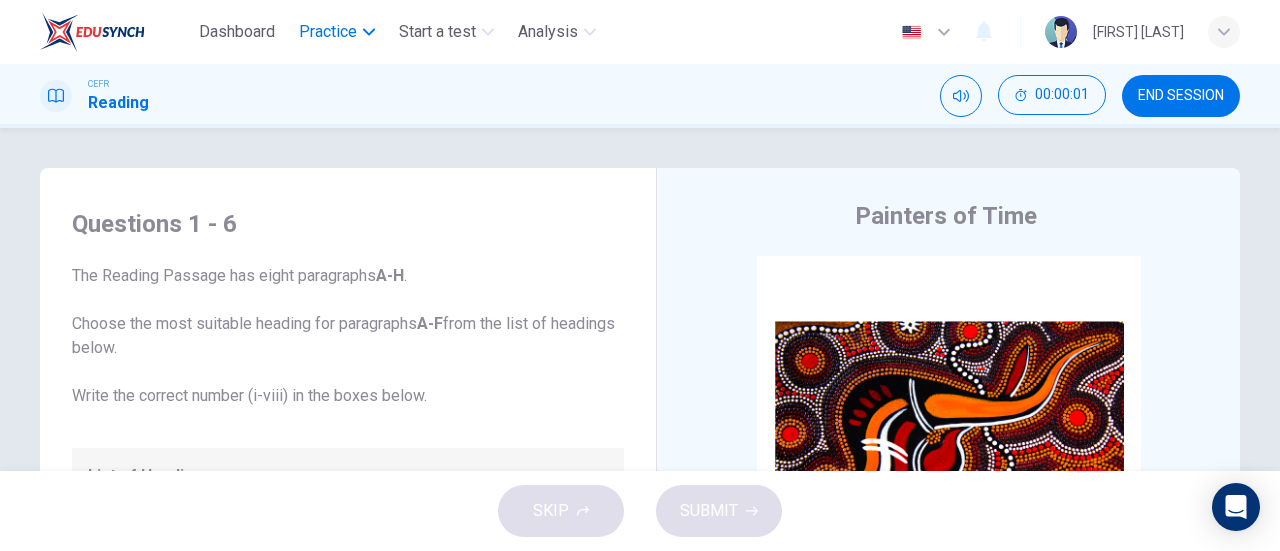 click on "Practice" at bounding box center [328, 32] 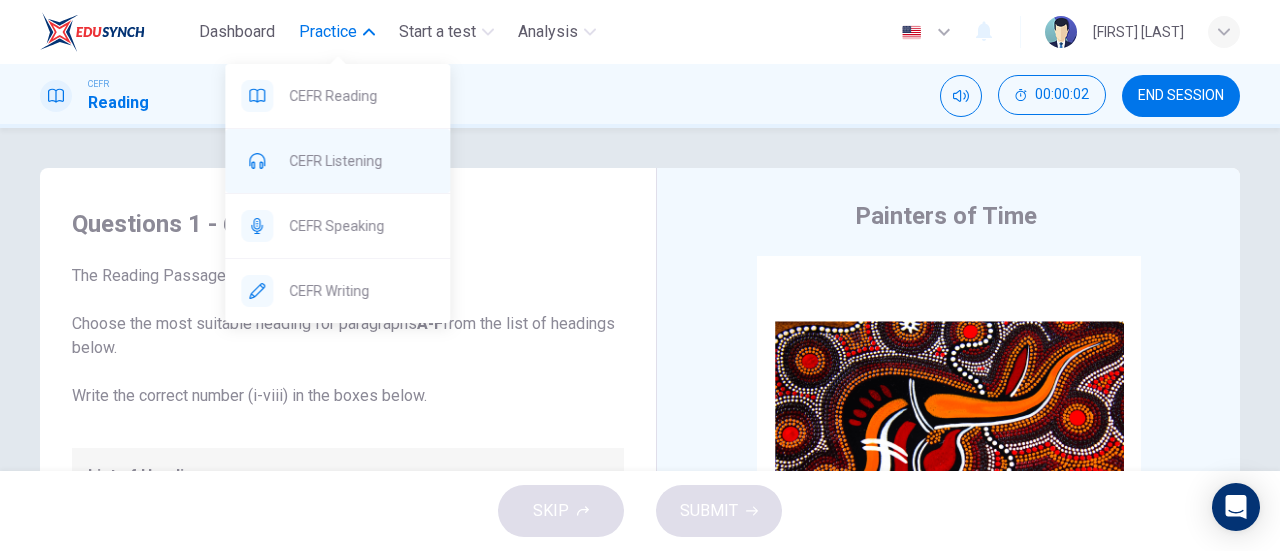 click on "CEFR Listening" at bounding box center (361, 96) 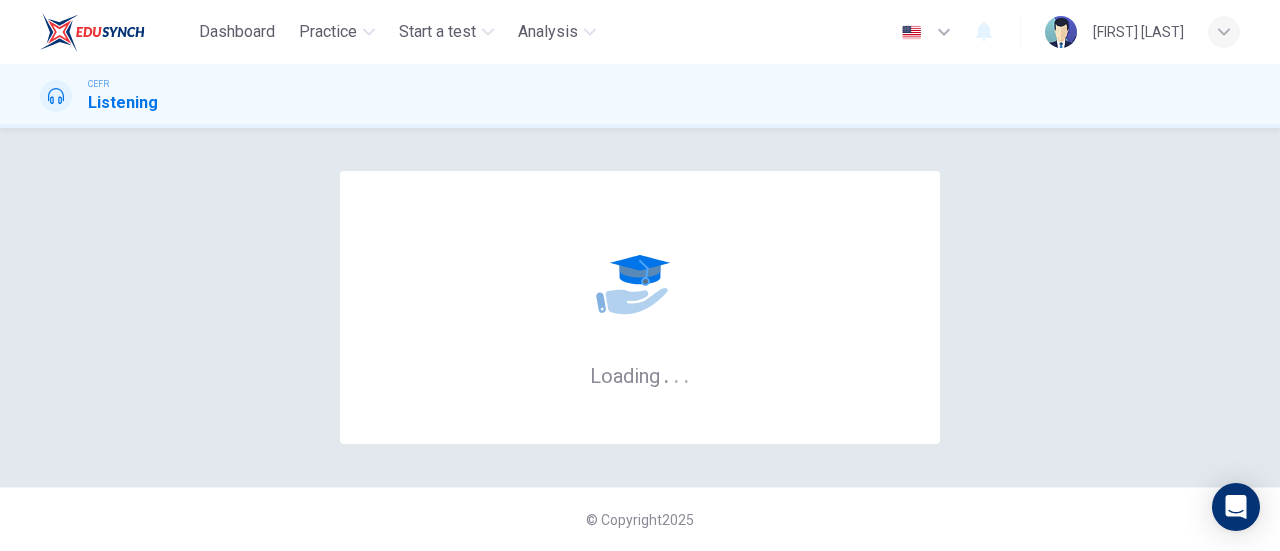 scroll, scrollTop: 0, scrollLeft: 0, axis: both 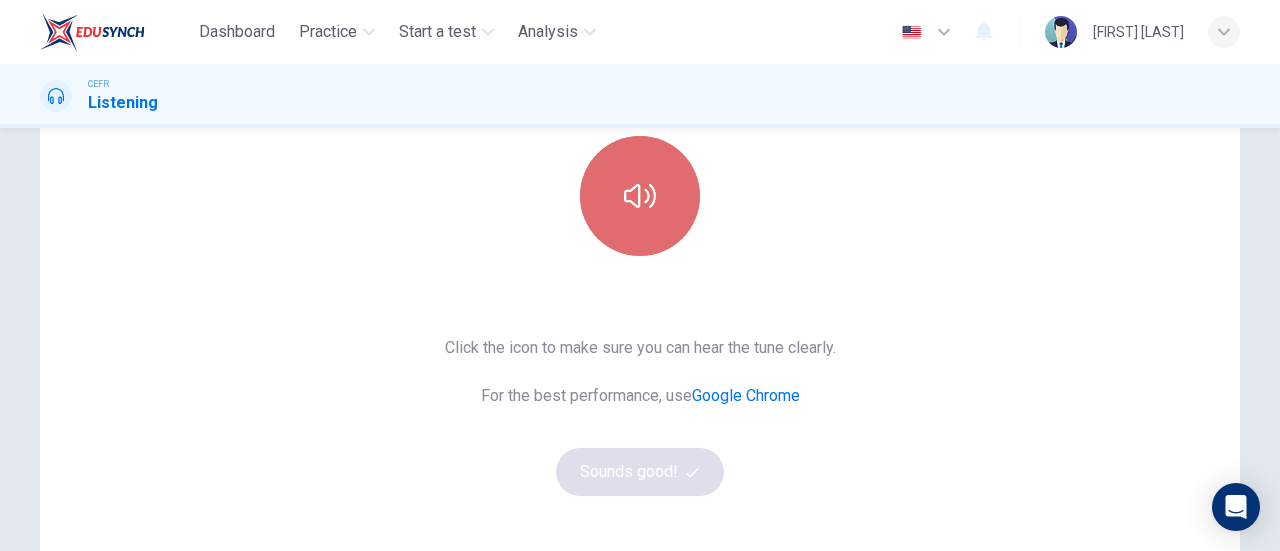 click at bounding box center (640, 196) 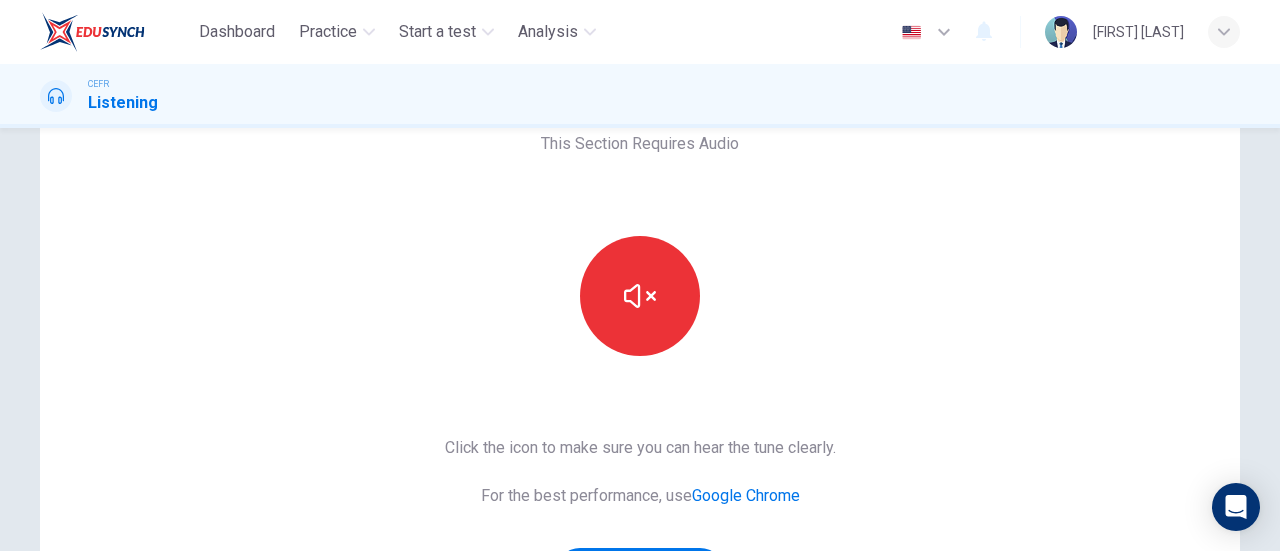 scroll, scrollTop: 216, scrollLeft: 0, axis: vertical 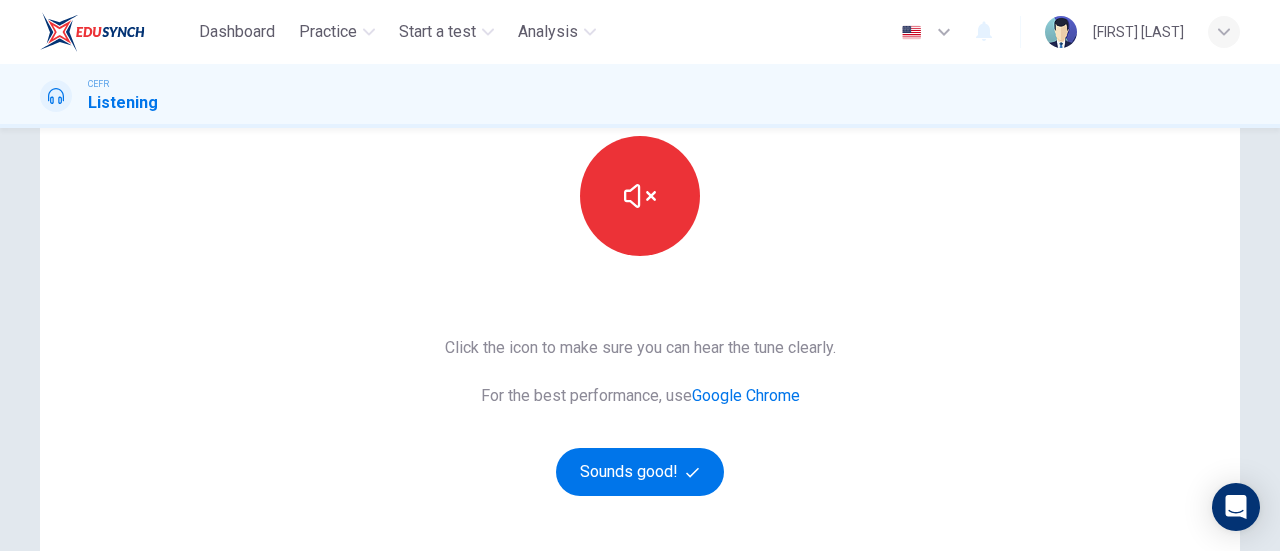 type 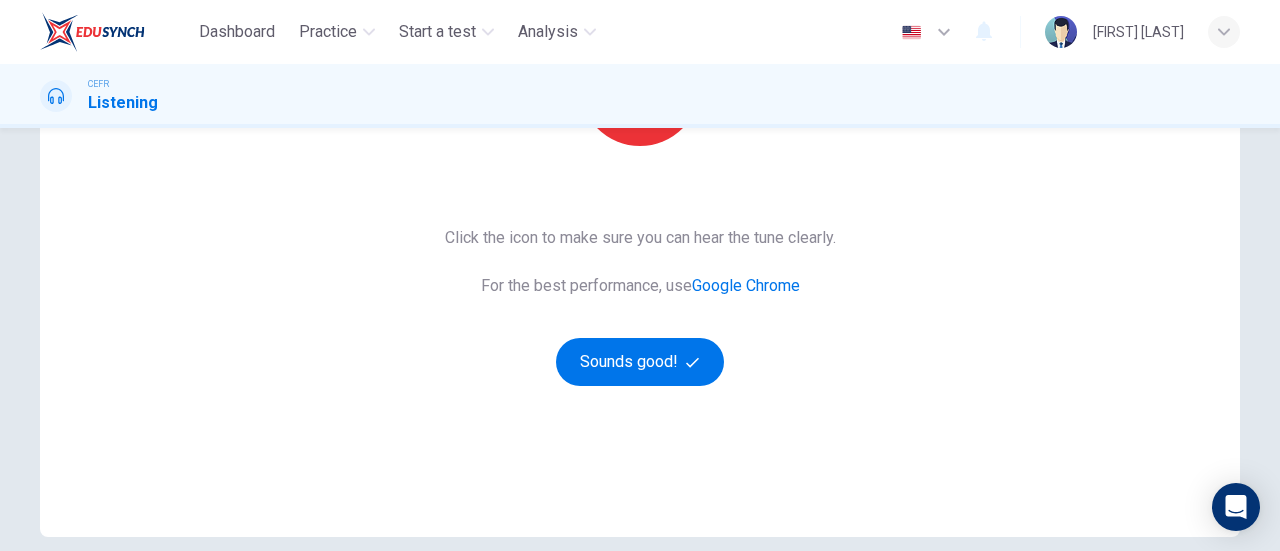 scroll, scrollTop: 416, scrollLeft: 0, axis: vertical 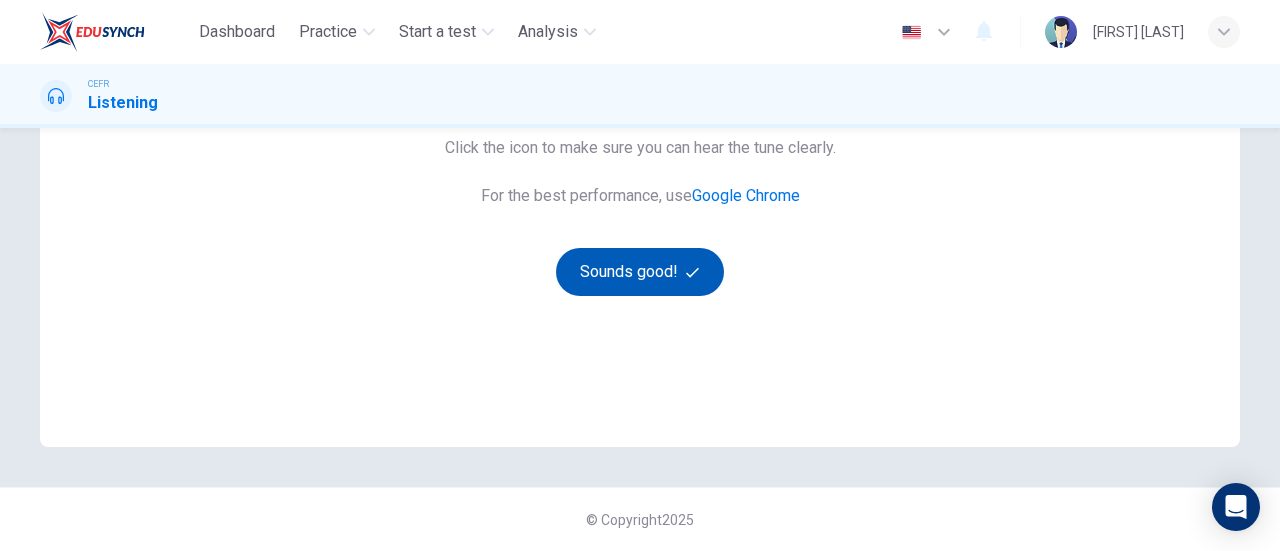 click at bounding box center [695, 272] 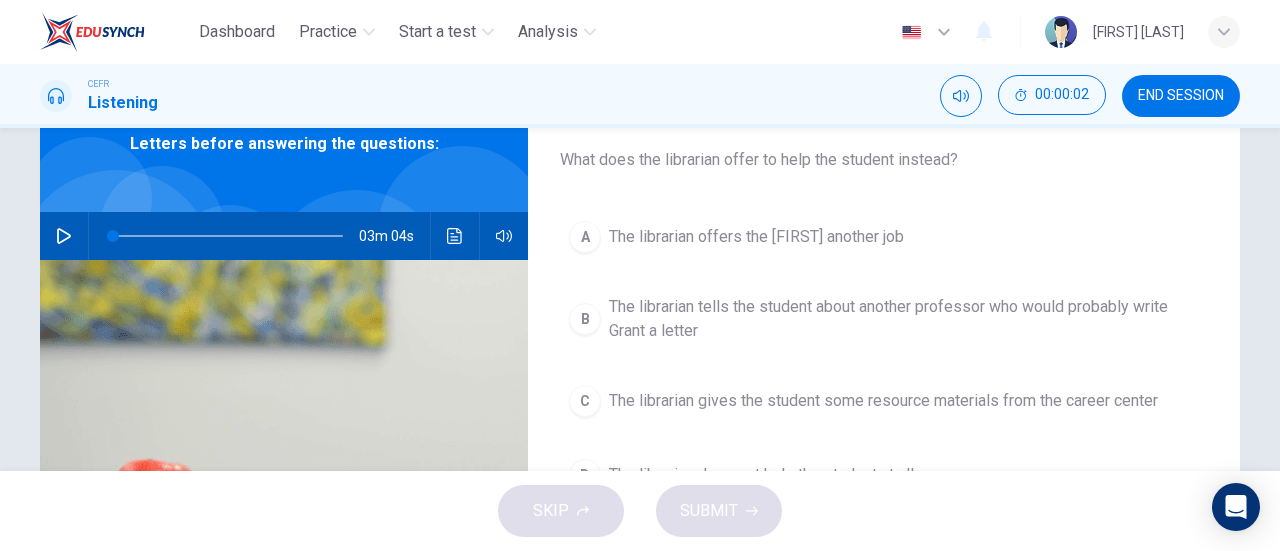 scroll, scrollTop: 16, scrollLeft: 0, axis: vertical 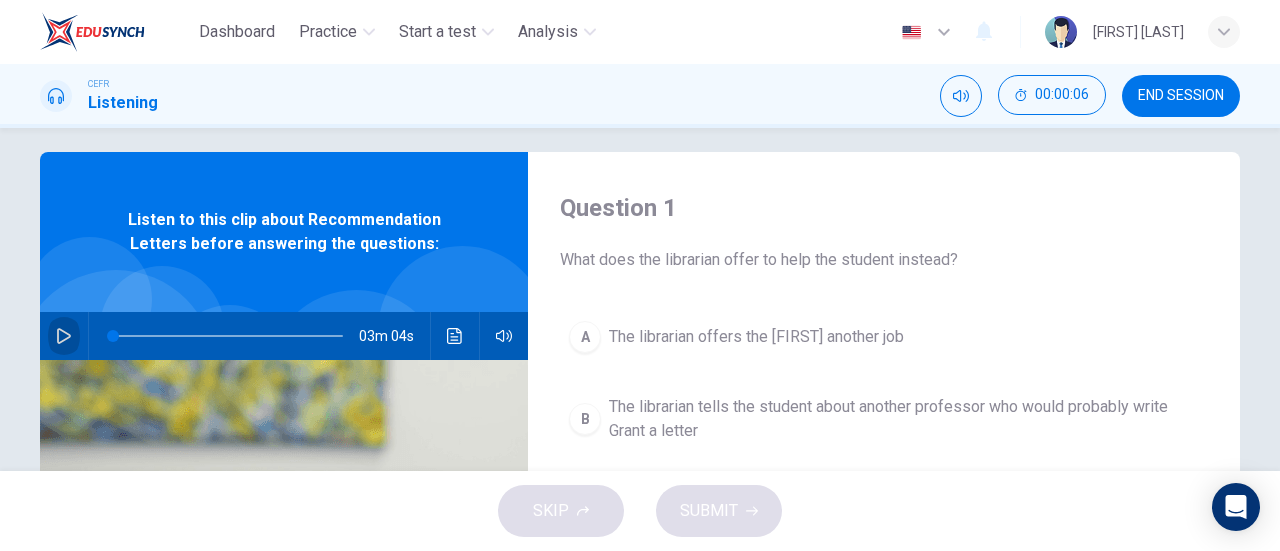 click at bounding box center [64, 336] 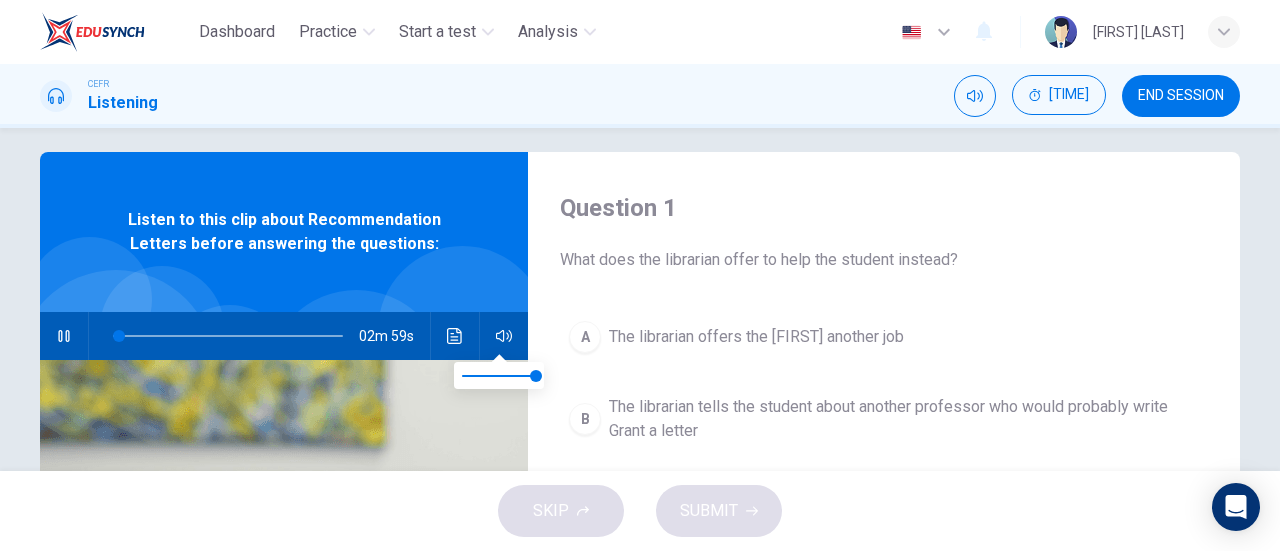 click at bounding box center (504, 336) 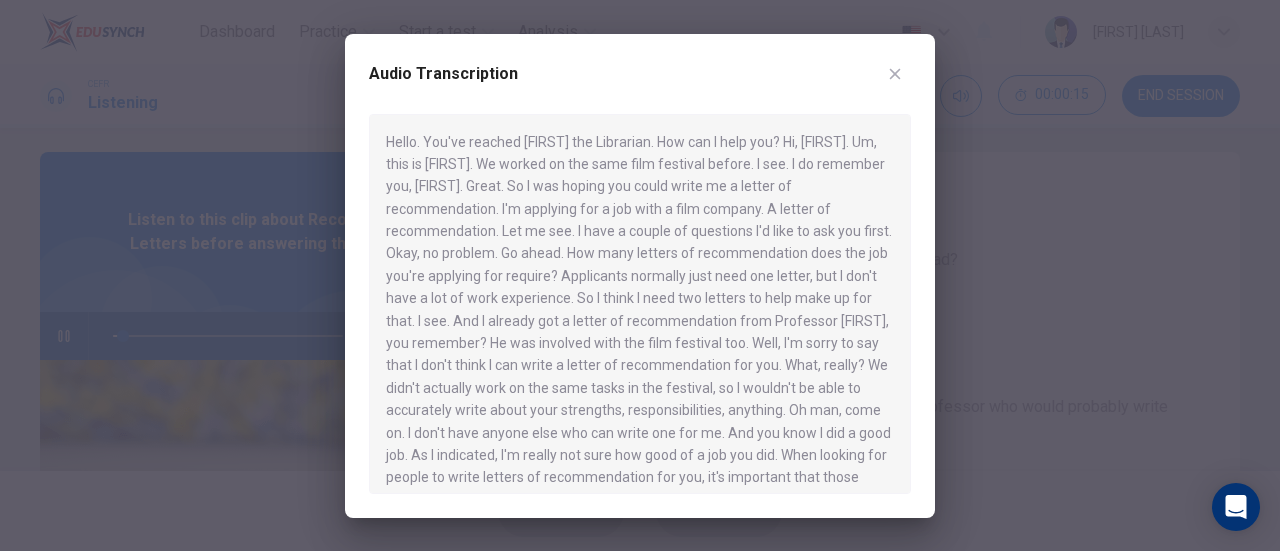 click at bounding box center (895, 74) 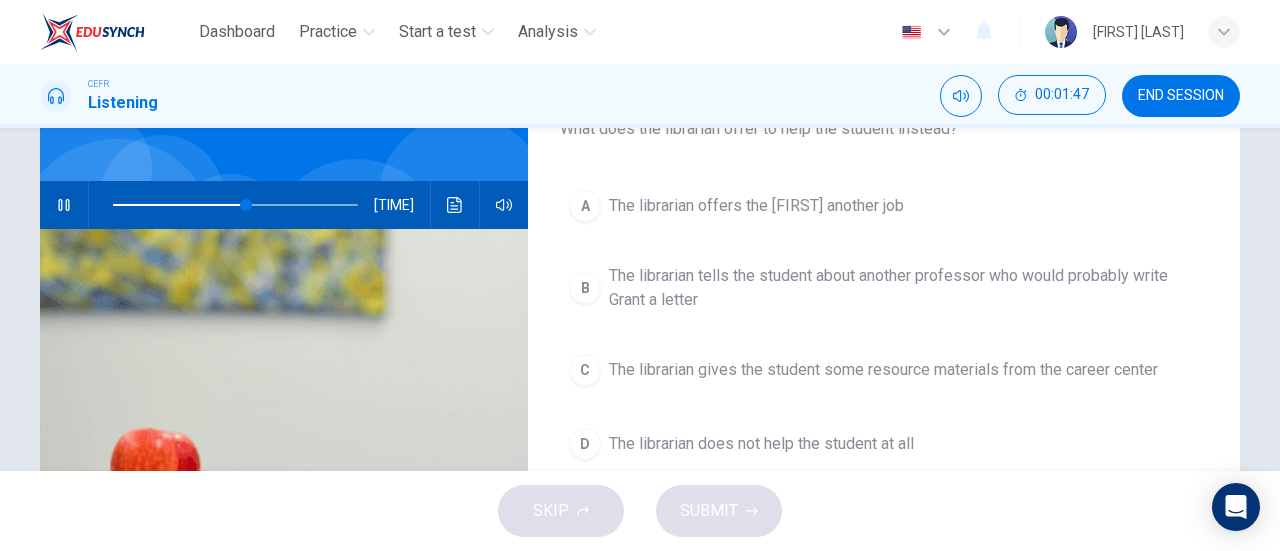 scroll, scrollTop: 116, scrollLeft: 0, axis: vertical 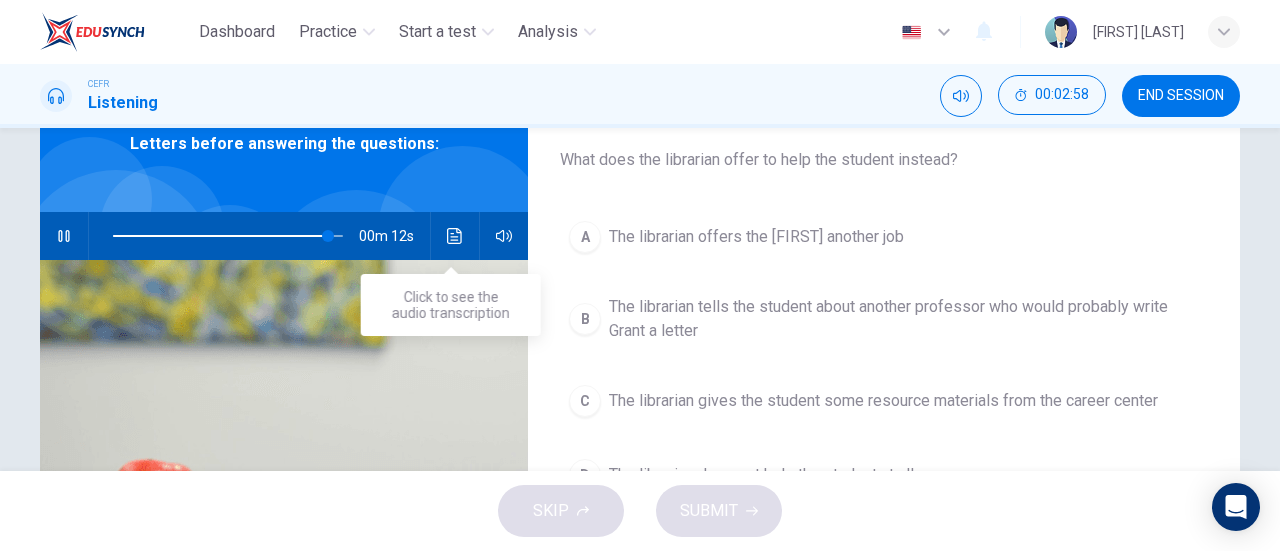 click at bounding box center [455, 236] 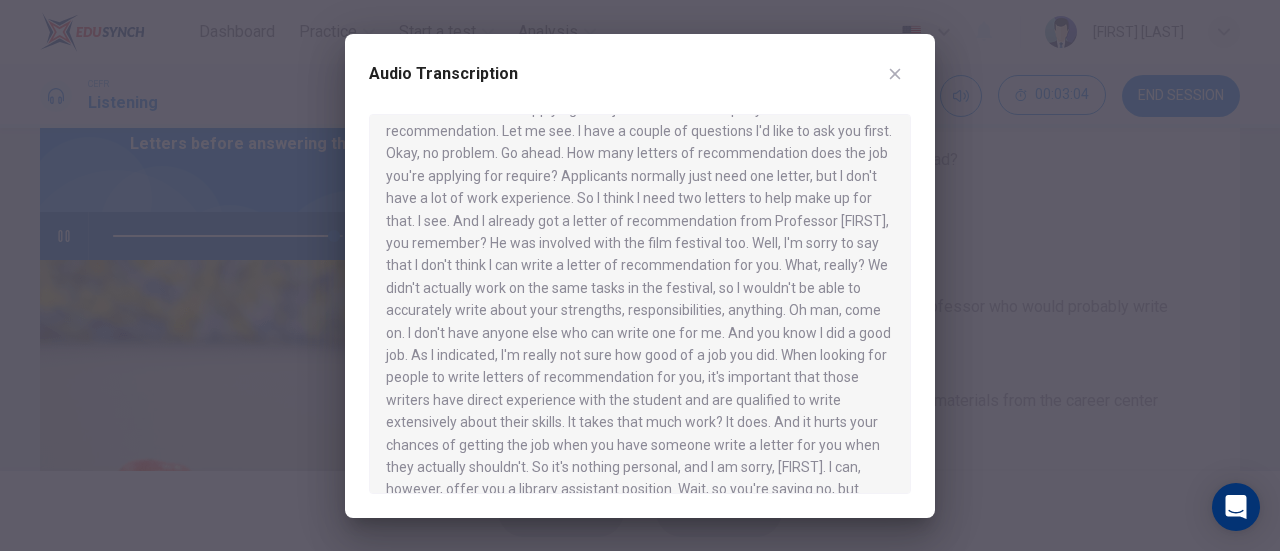 scroll, scrollTop: 200, scrollLeft: 0, axis: vertical 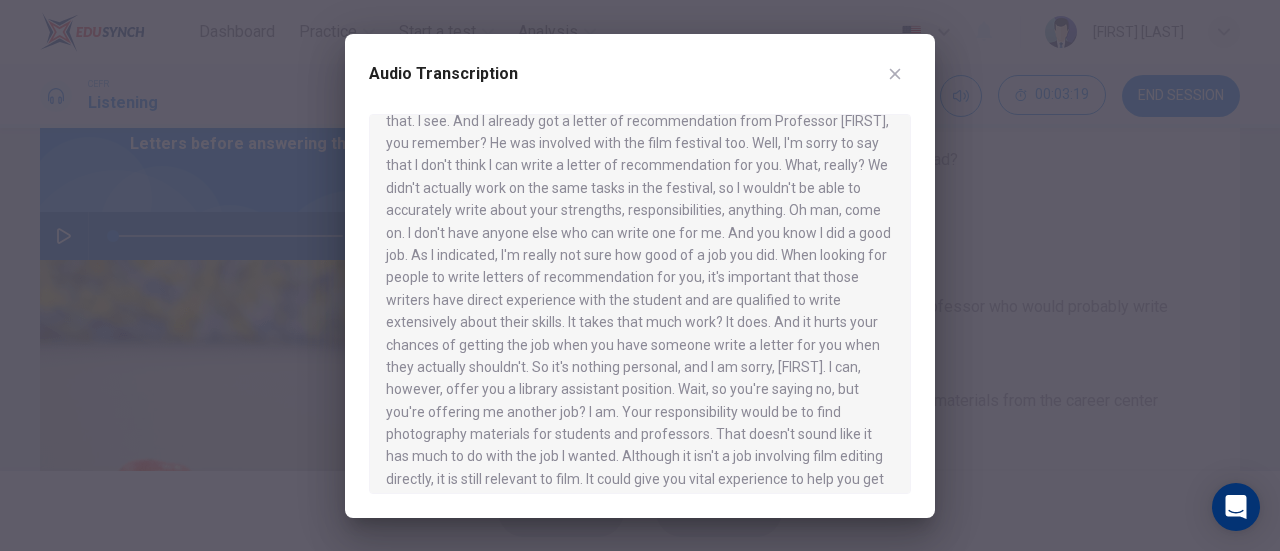 click at bounding box center (895, 73) 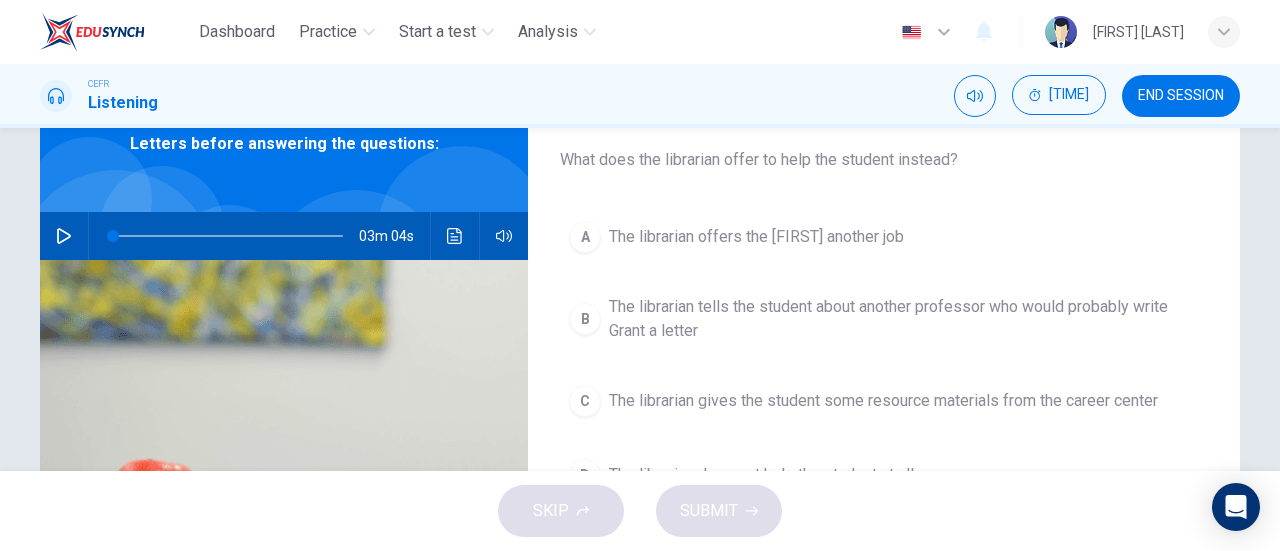 scroll, scrollTop: 216, scrollLeft: 0, axis: vertical 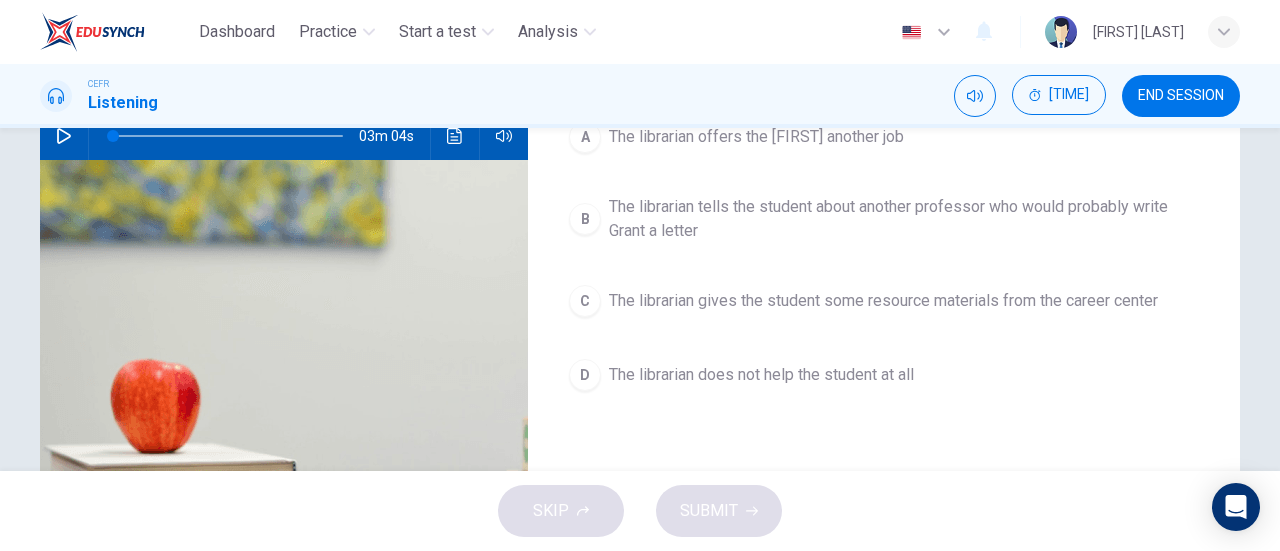 click on "The librarian offers the [FIRST] another job" at bounding box center [756, 137] 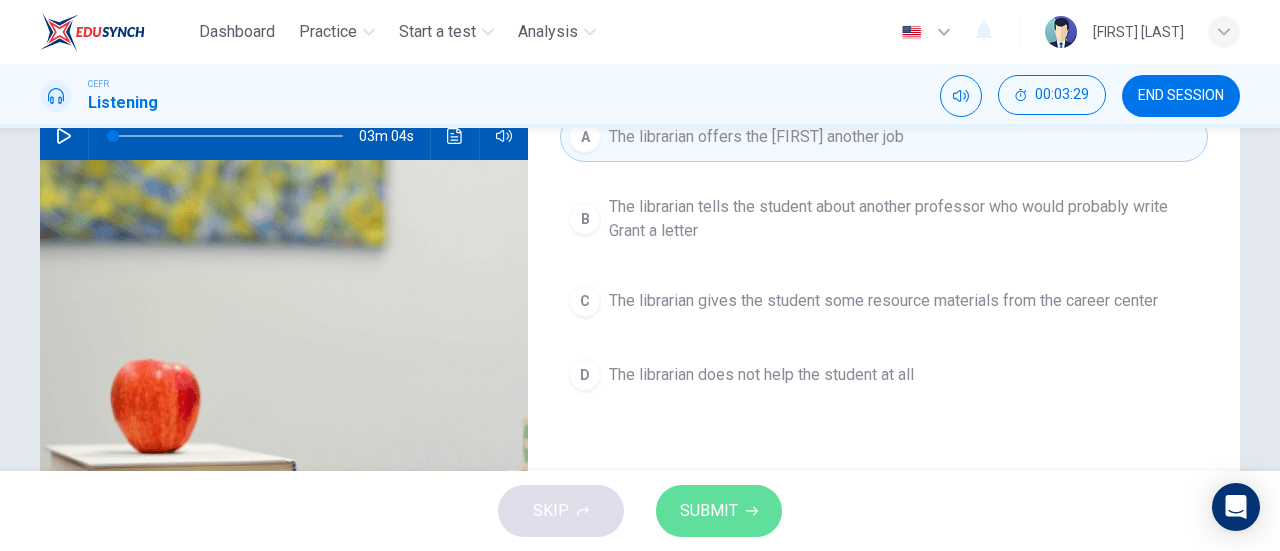 click on "SUBMIT" at bounding box center (719, 511) 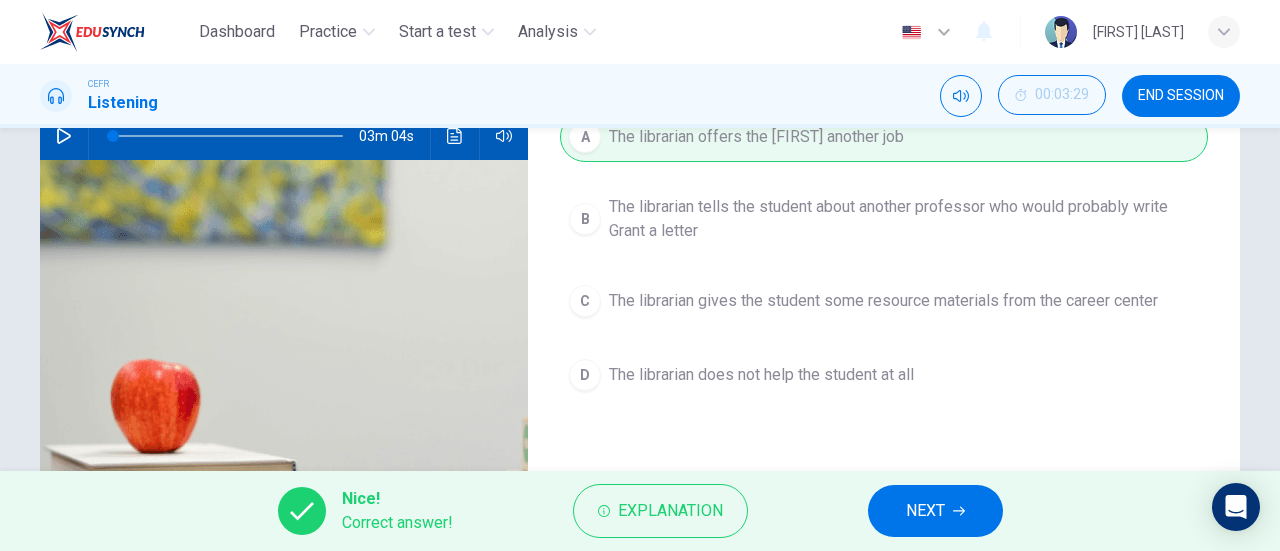 click on "NEXT" at bounding box center (935, 511) 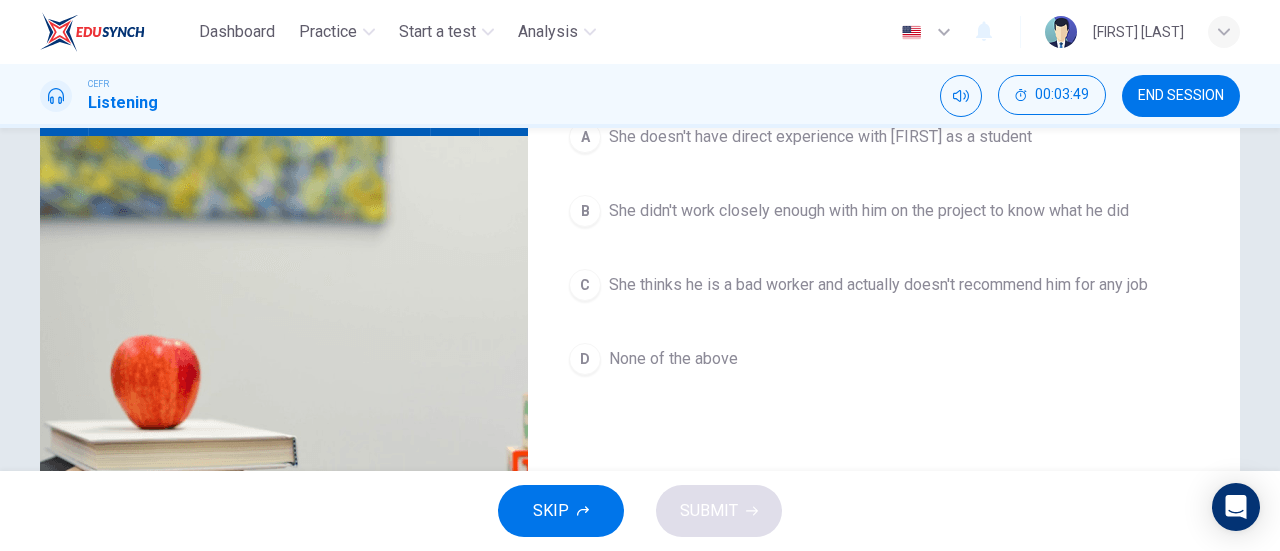 scroll, scrollTop: 140, scrollLeft: 0, axis: vertical 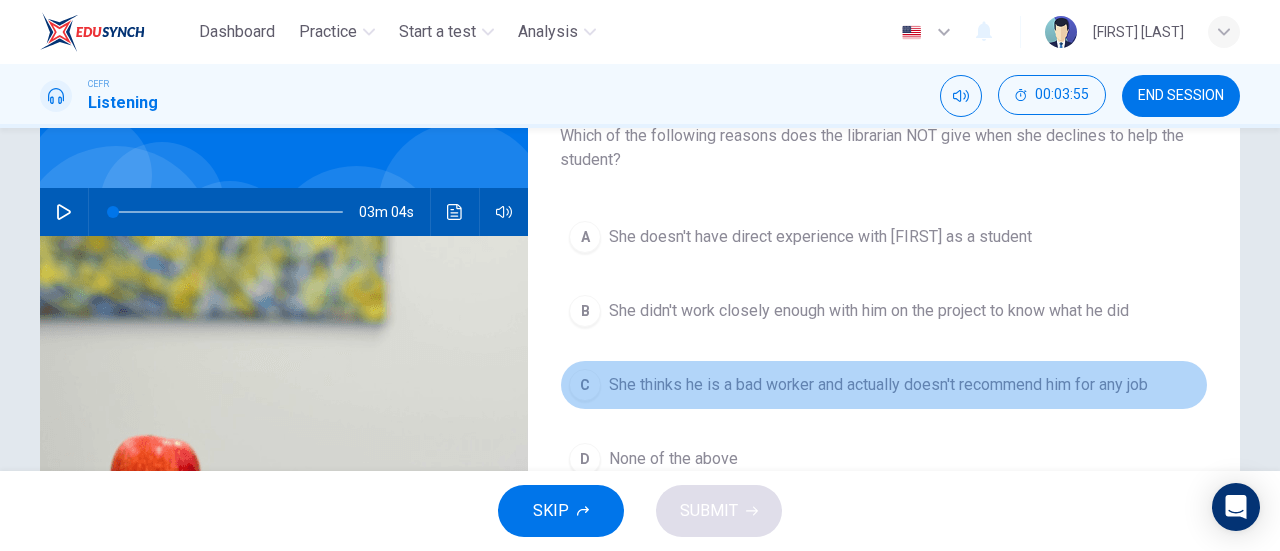 click on "She thinks he is a bad worker and actually doesn't recommend him for any job" at bounding box center (820, 237) 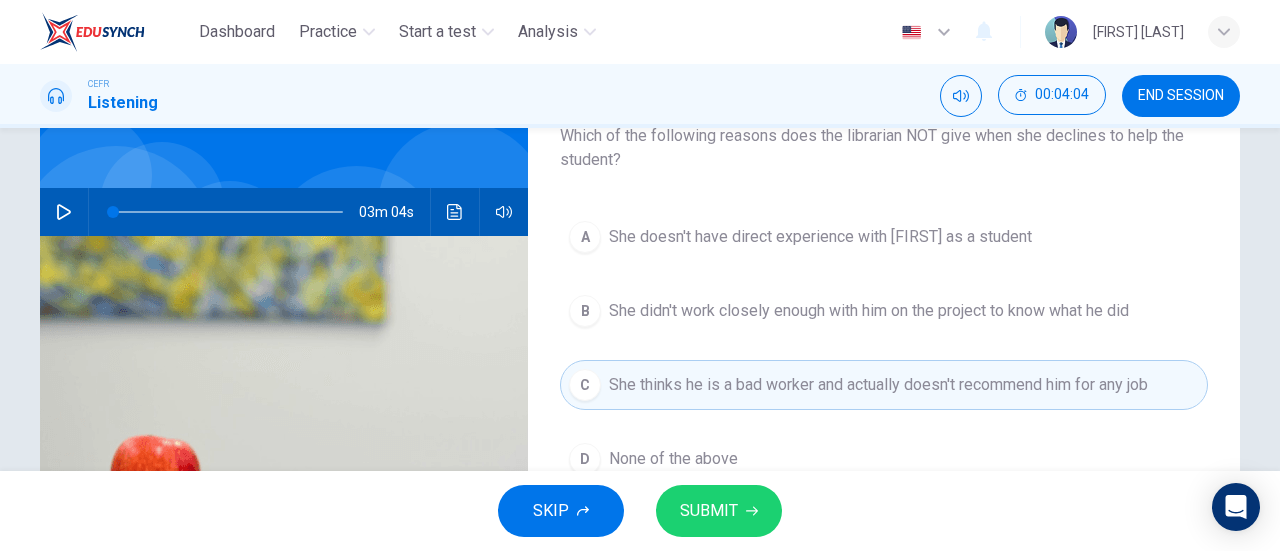 click on "SUBMIT" at bounding box center (709, 511) 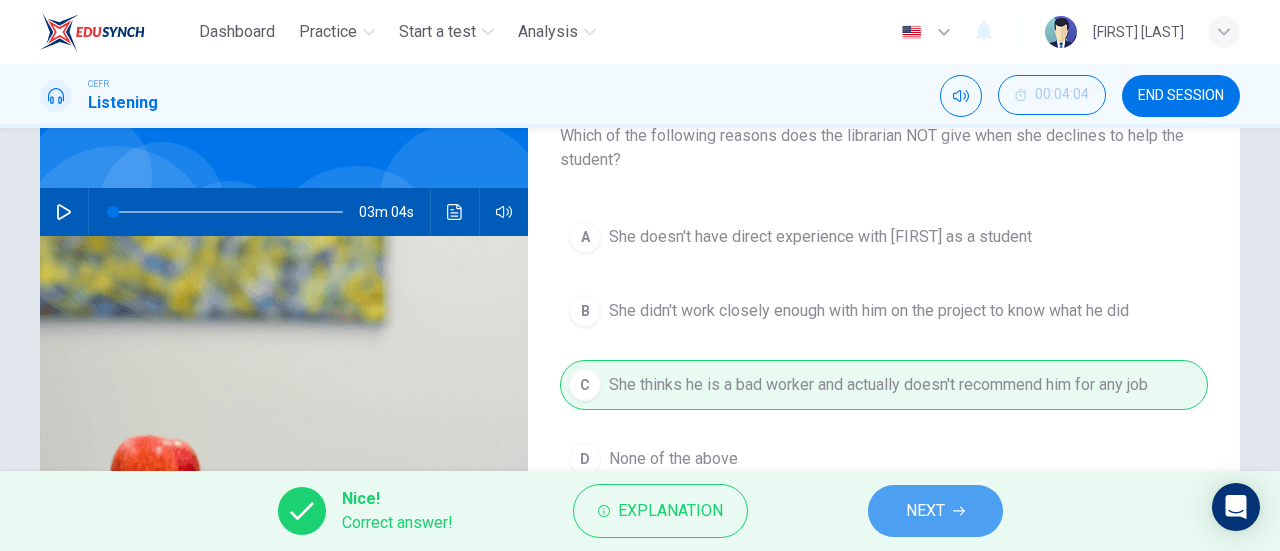 click on "NEXT" at bounding box center [925, 511] 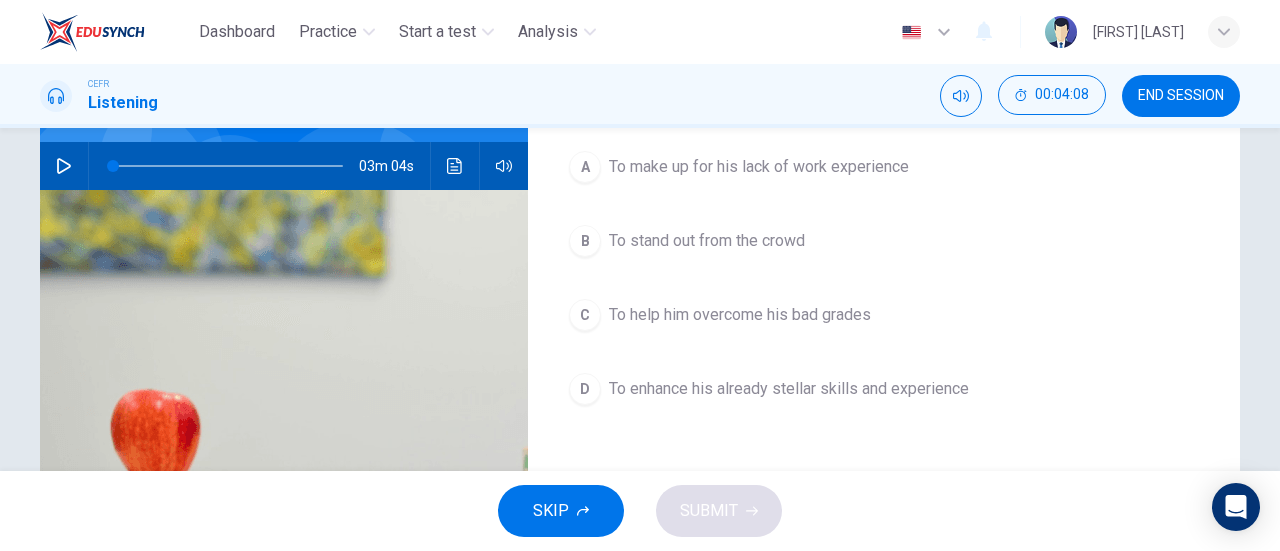 scroll, scrollTop: 186, scrollLeft: 0, axis: vertical 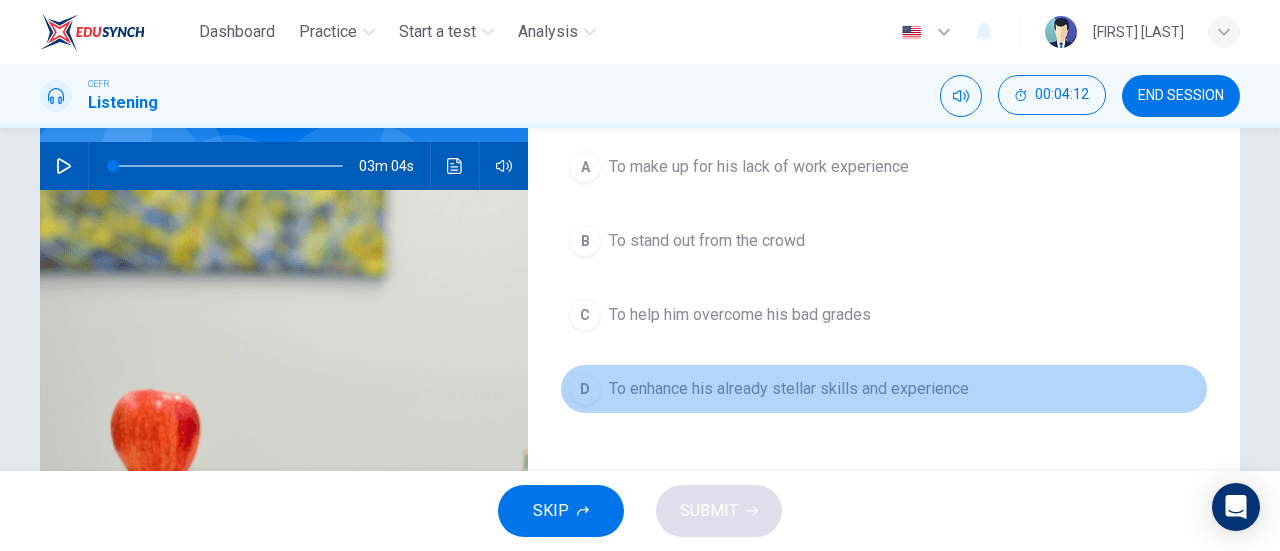 click on "To enhance his already stellar skills and experience" at bounding box center (759, 167) 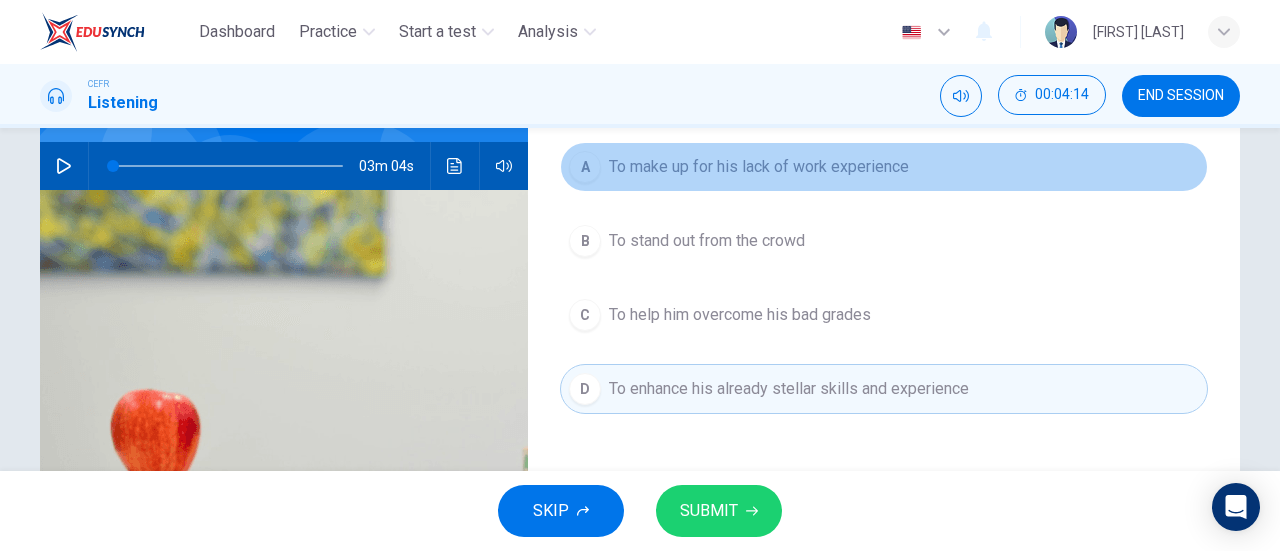 click on "To make up for his lack of work experience" at bounding box center [759, 167] 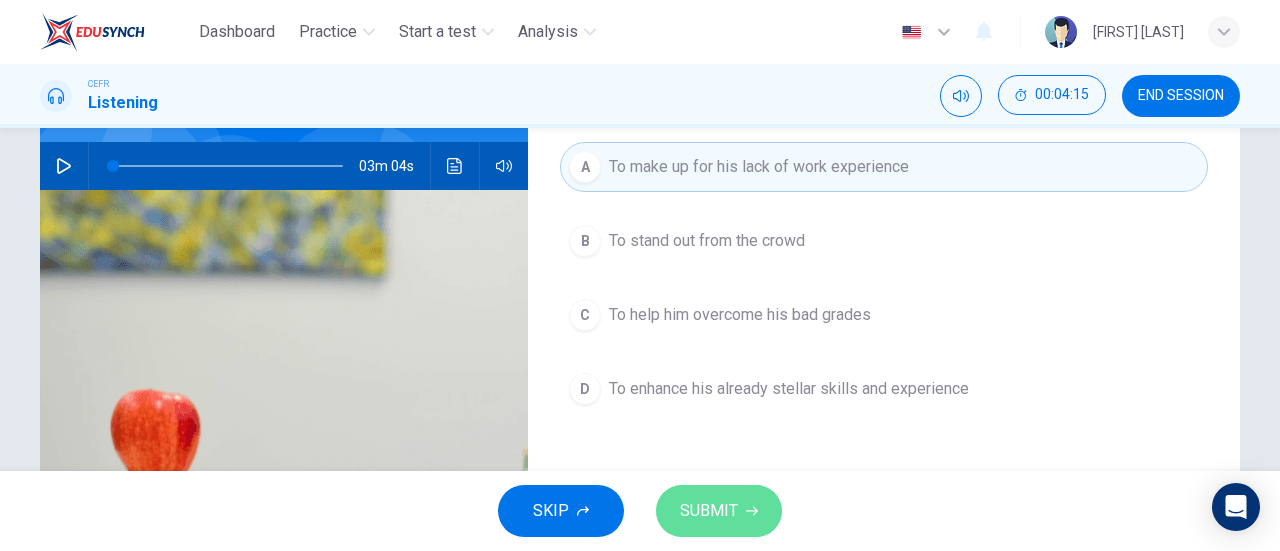 click on "SUBMIT" at bounding box center [719, 511] 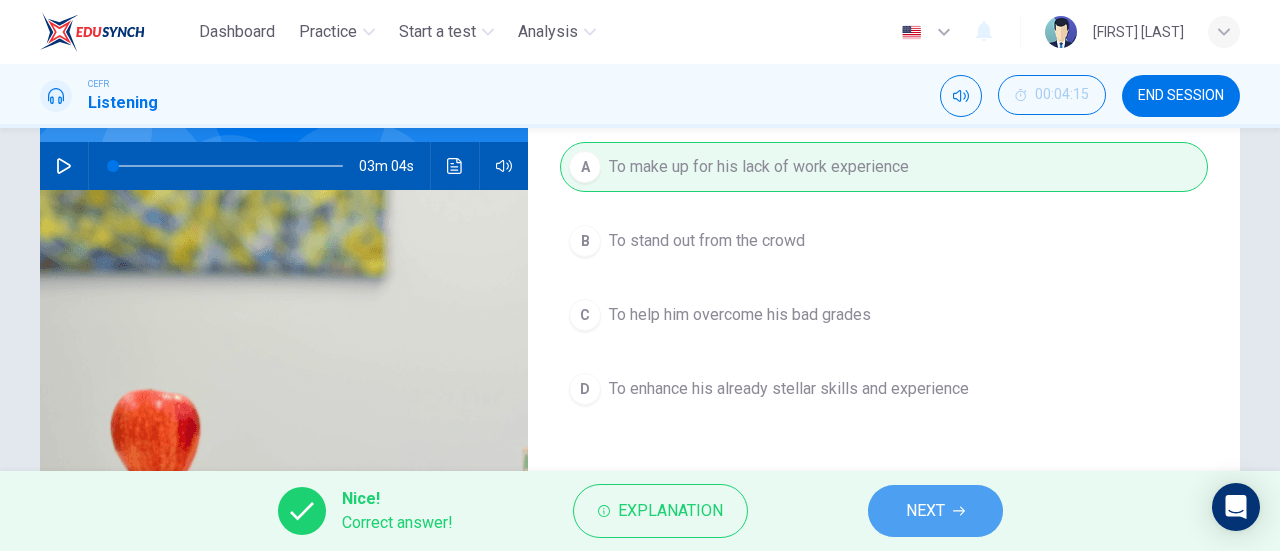 click on "NEXT" at bounding box center (925, 511) 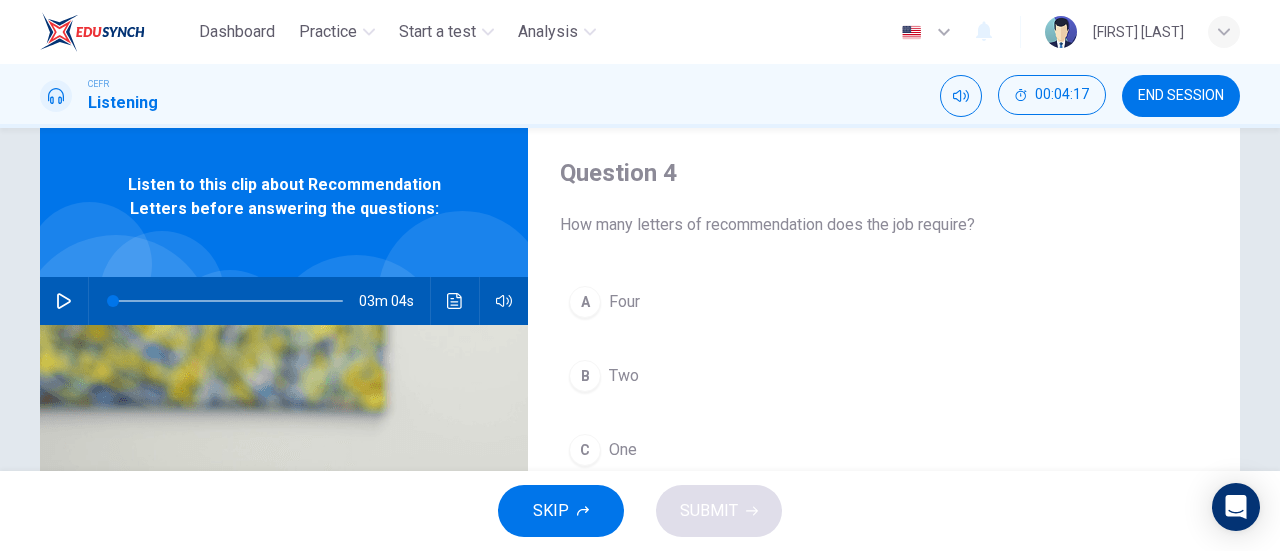 scroll, scrollTop: 158, scrollLeft: 0, axis: vertical 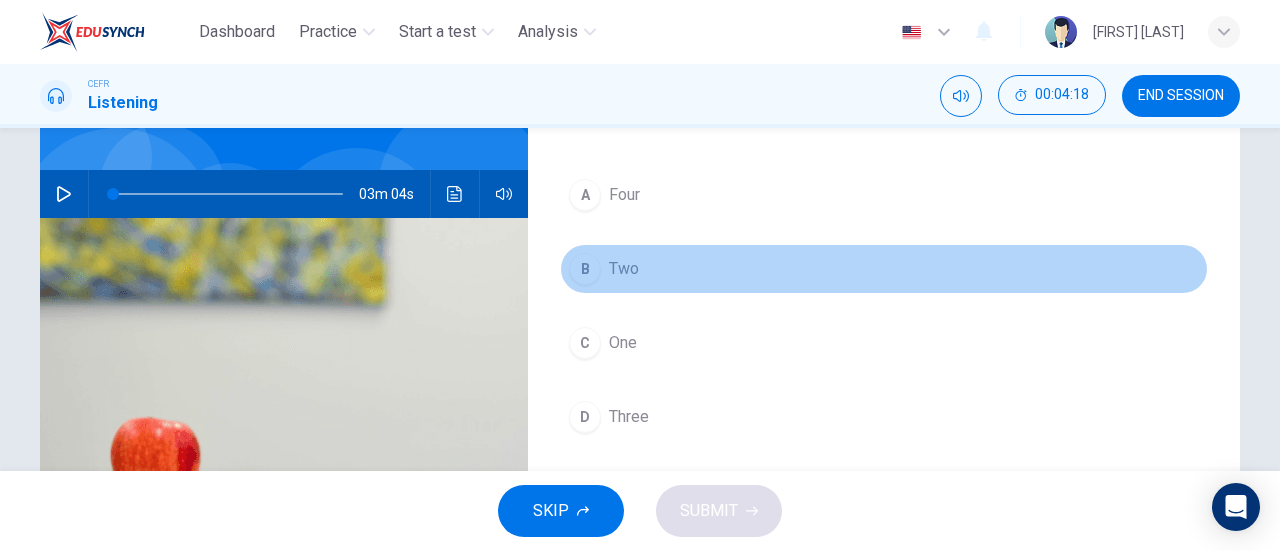 click on "B" at bounding box center (585, 195) 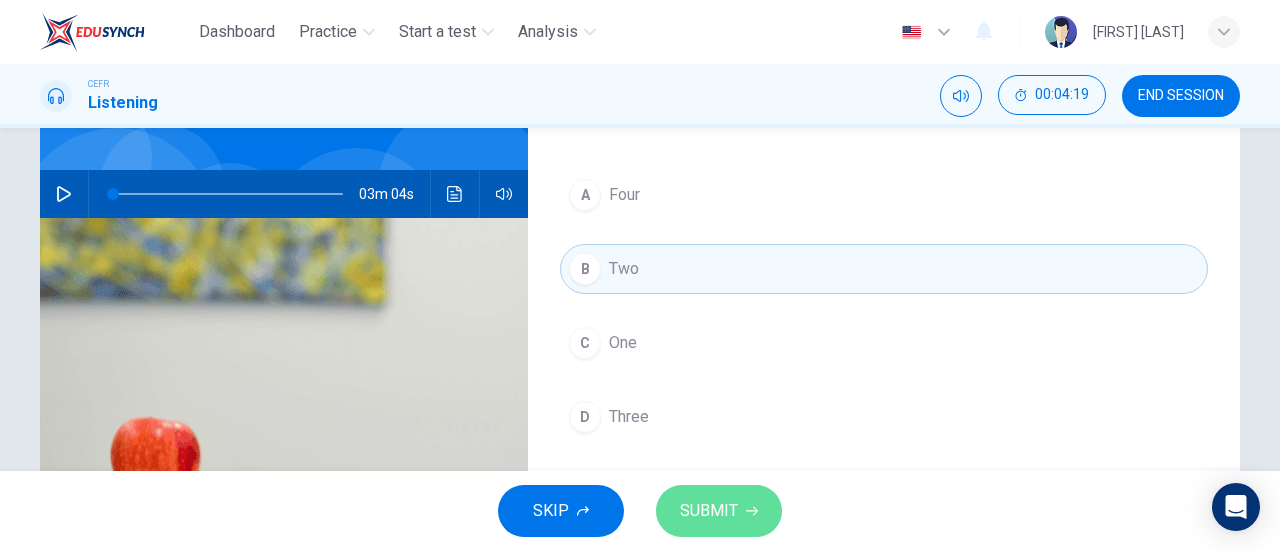 click on "SUBMIT" at bounding box center [719, 511] 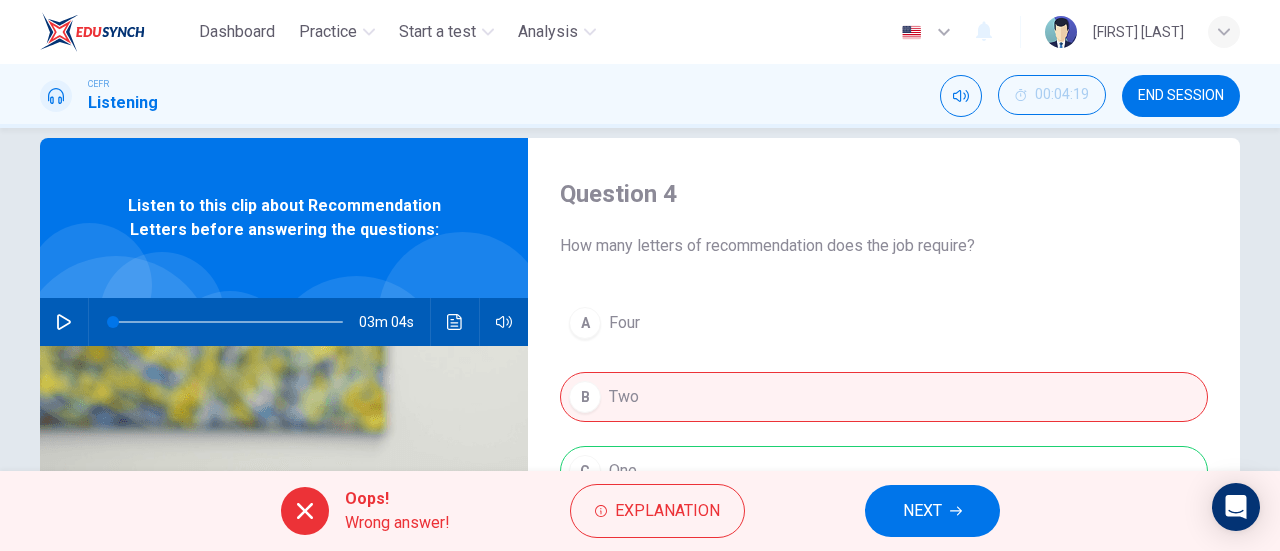 scroll, scrollTop: 31, scrollLeft: 0, axis: vertical 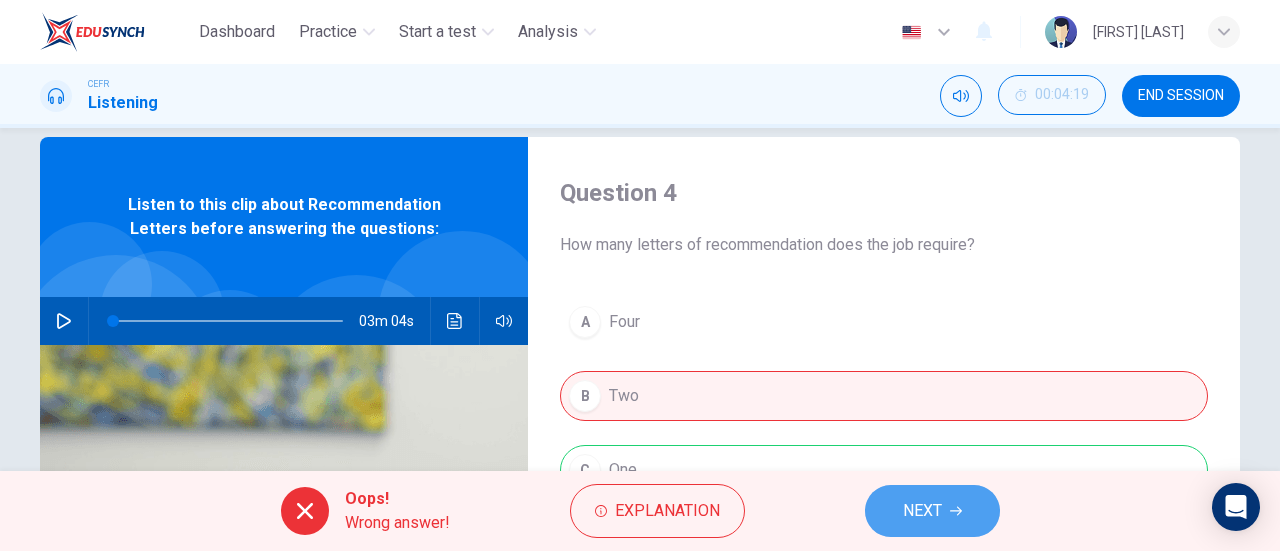 click on "NEXT" at bounding box center (922, 511) 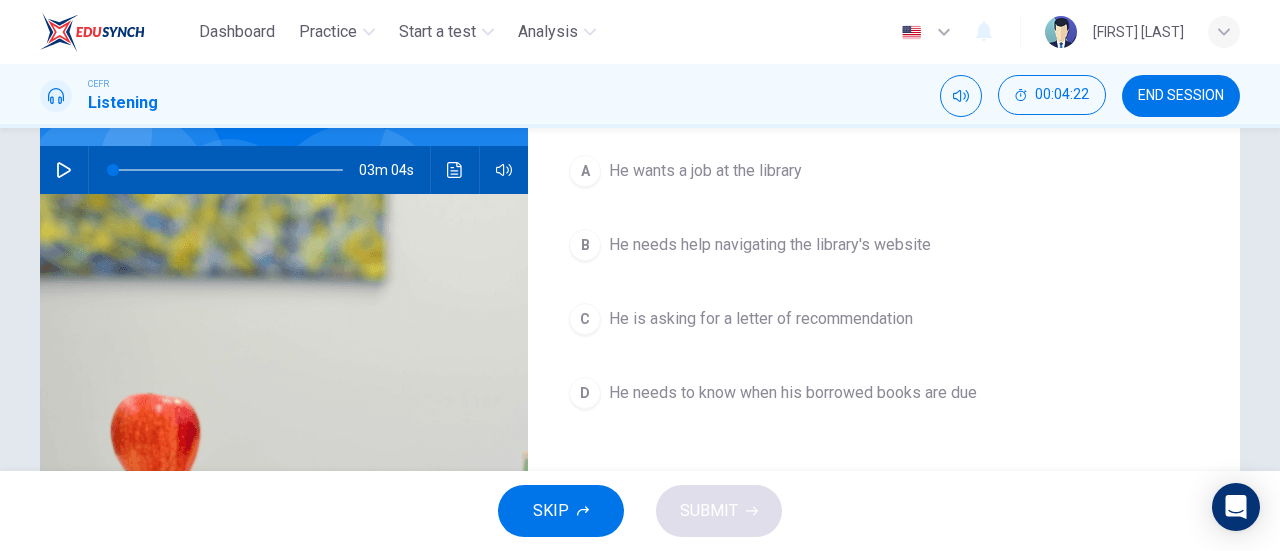scroll, scrollTop: 186, scrollLeft: 0, axis: vertical 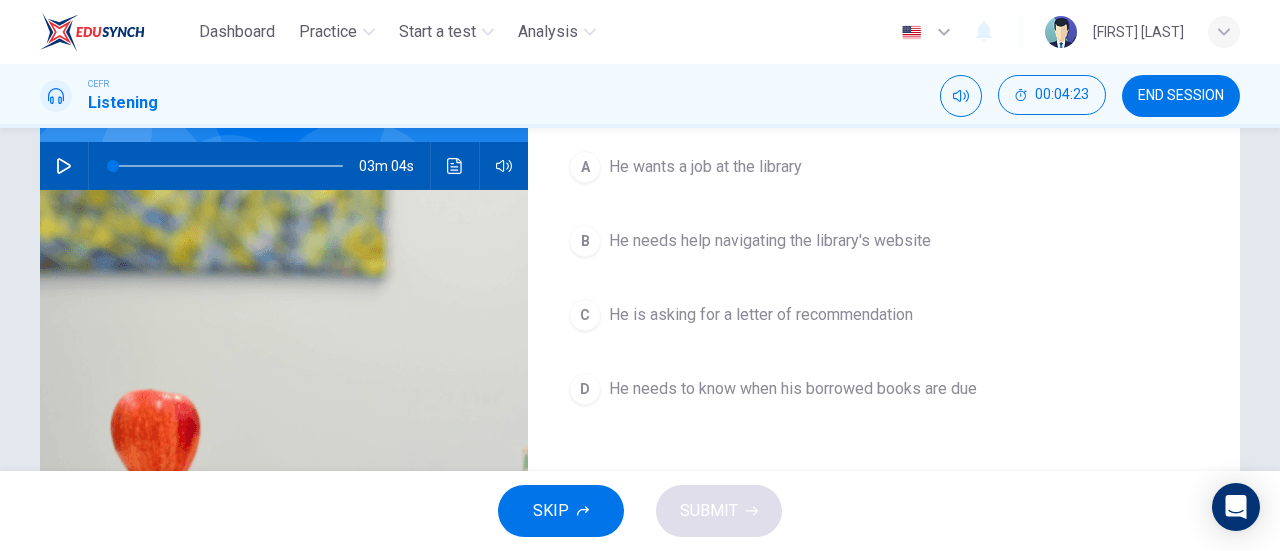 click on "C He is asking for a letter of recommendation" at bounding box center [884, 315] 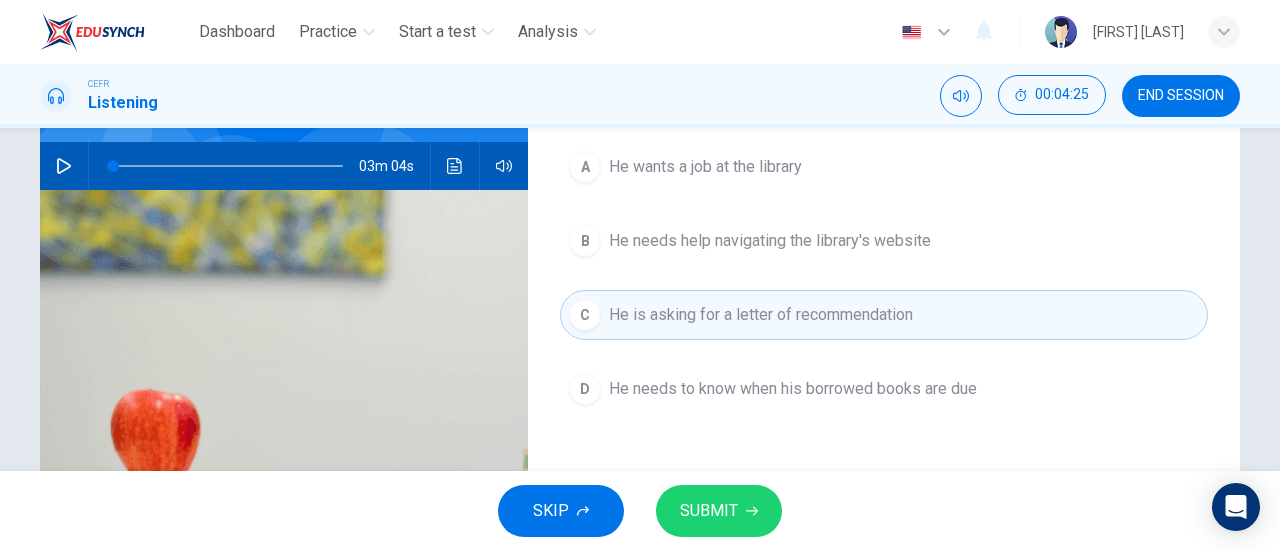 click on "SUBMIT" at bounding box center [709, 511] 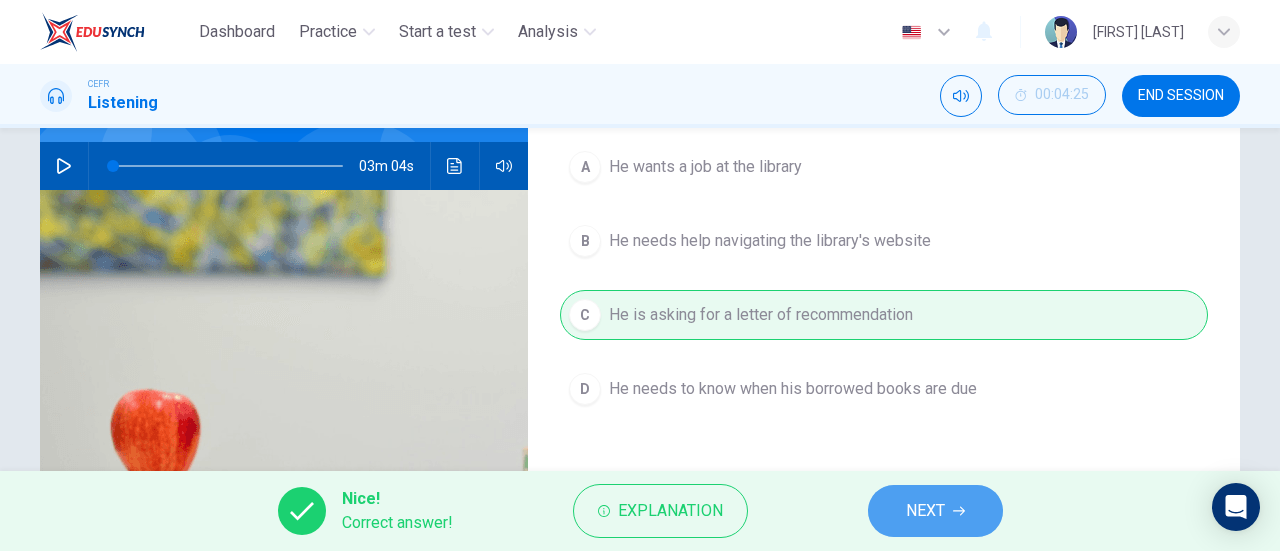 click on "NEXT" at bounding box center (925, 511) 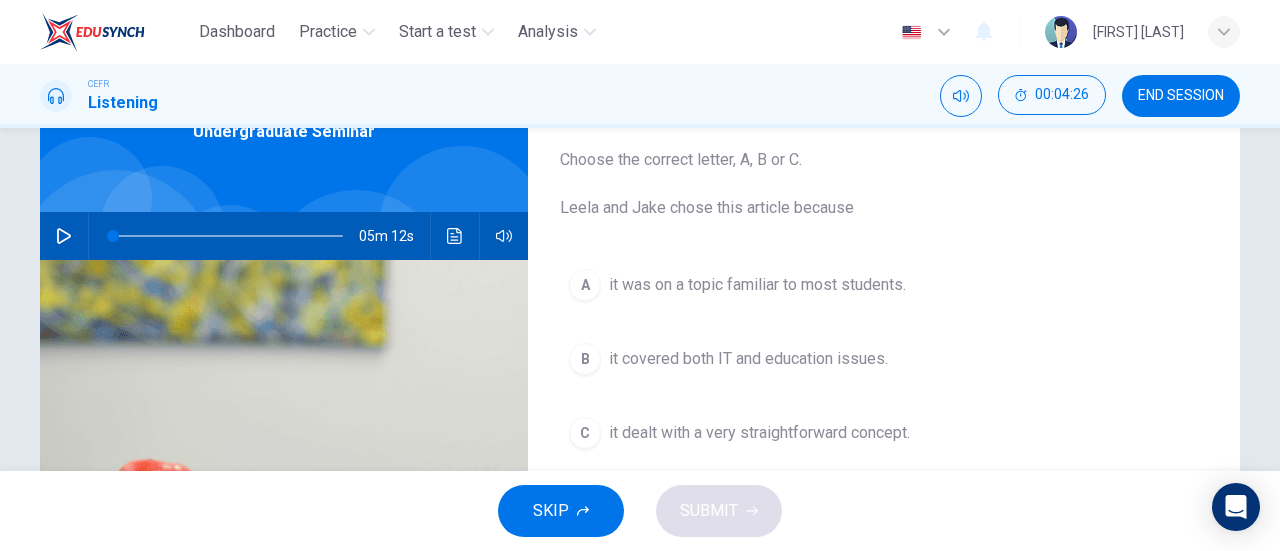 scroll, scrollTop: 117, scrollLeft: 0, axis: vertical 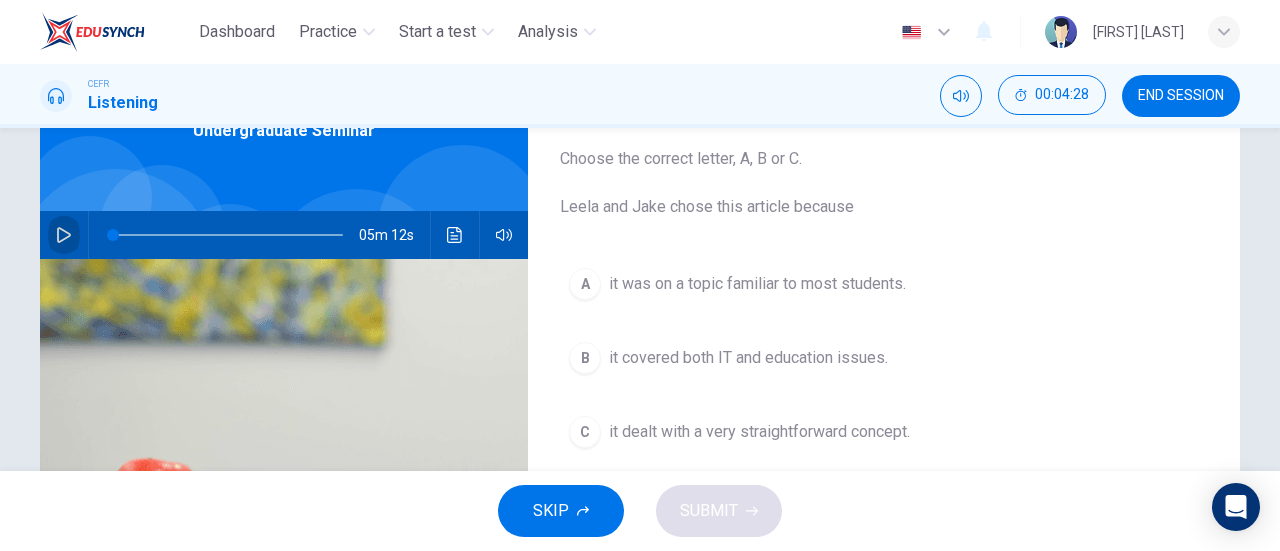 click at bounding box center [64, 235] 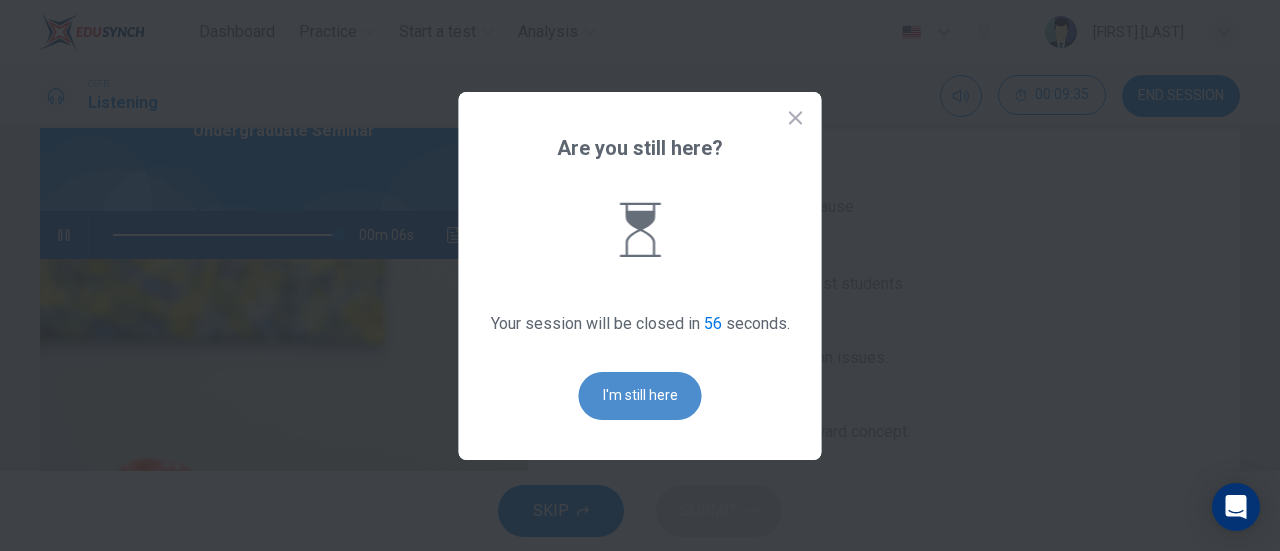 click on "I'm still here" at bounding box center (640, 396) 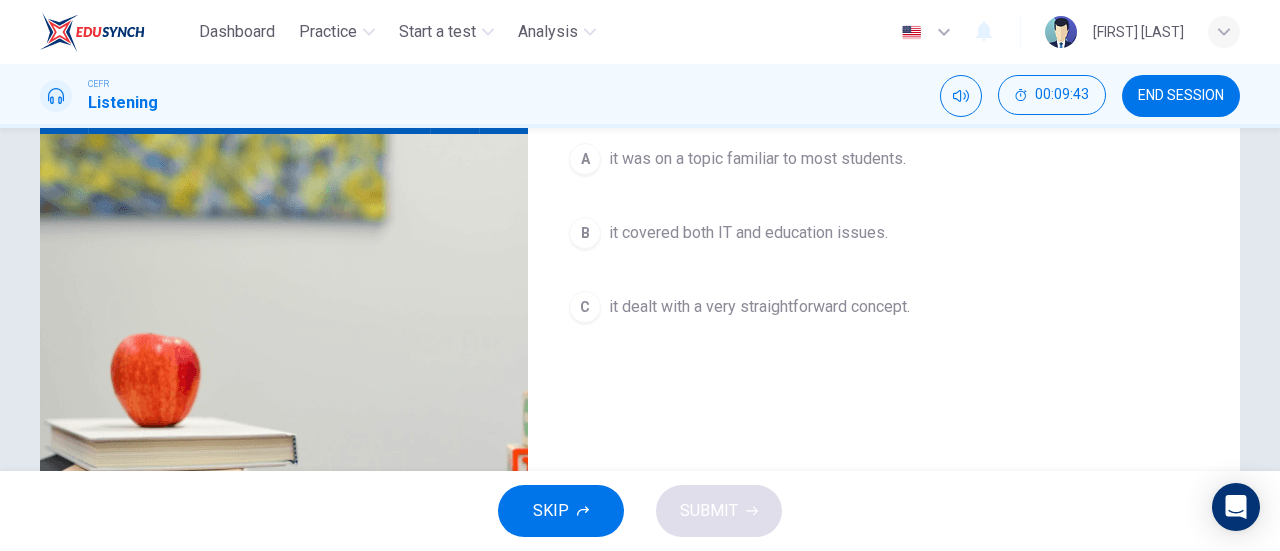scroll, scrollTop: 244, scrollLeft: 0, axis: vertical 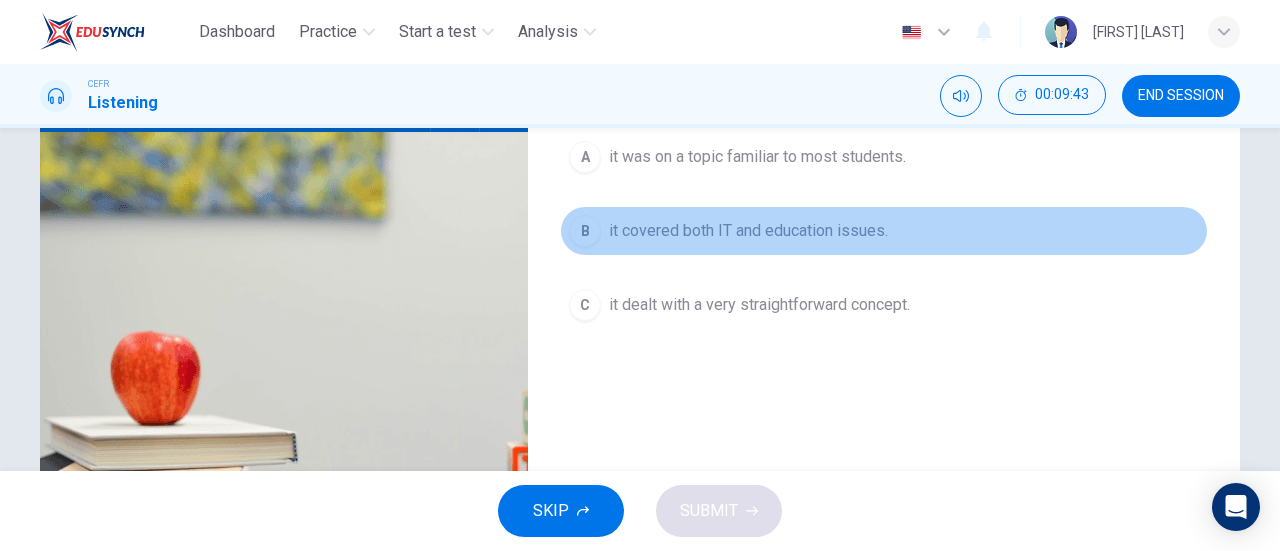 click on "it covered both IT and education issues." at bounding box center (757, 157) 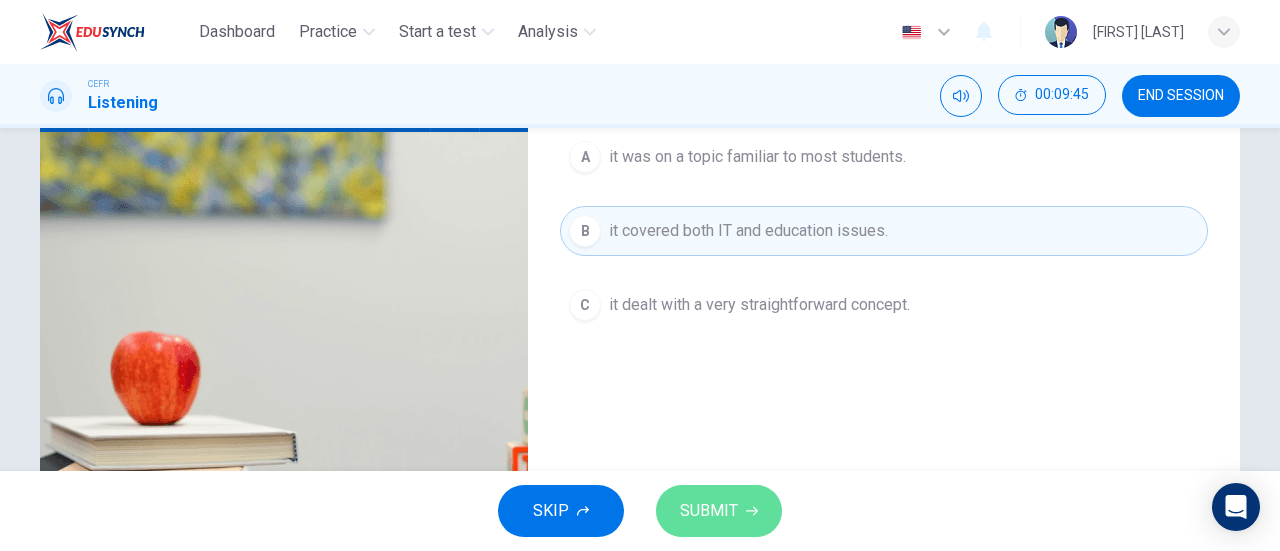 click on "SUBMIT" at bounding box center (709, 511) 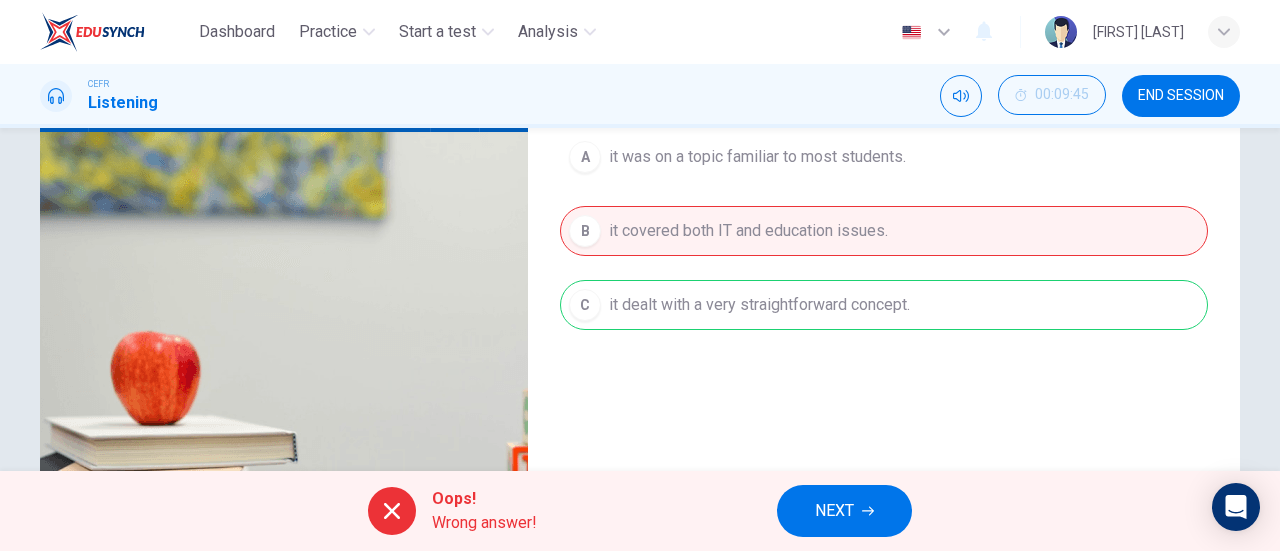 scroll, scrollTop: 199, scrollLeft: 0, axis: vertical 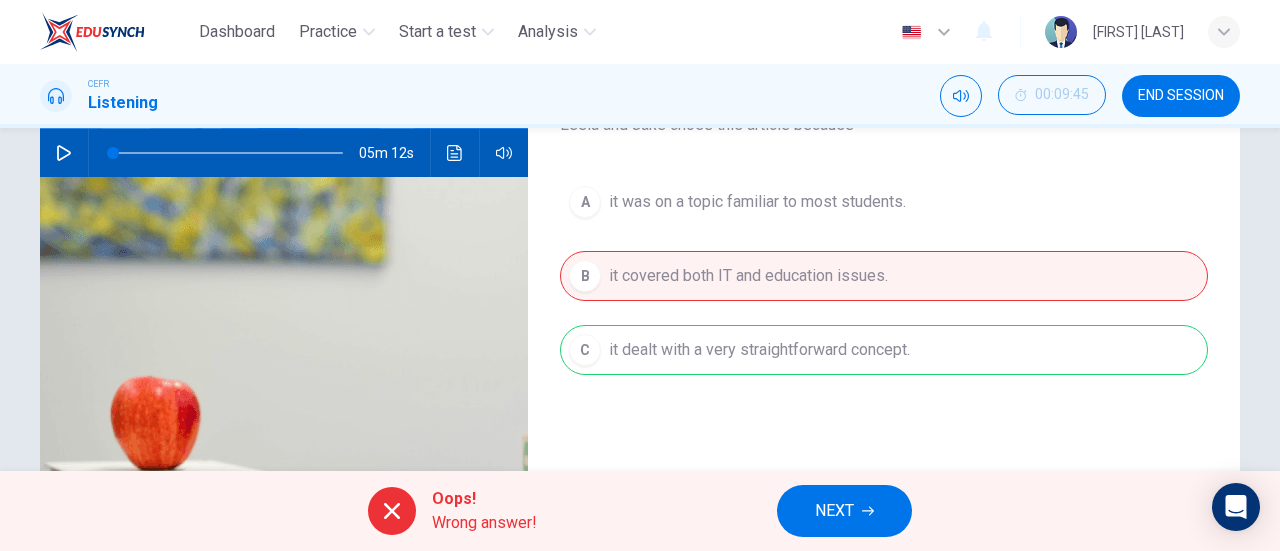click on "NEXT" at bounding box center (834, 511) 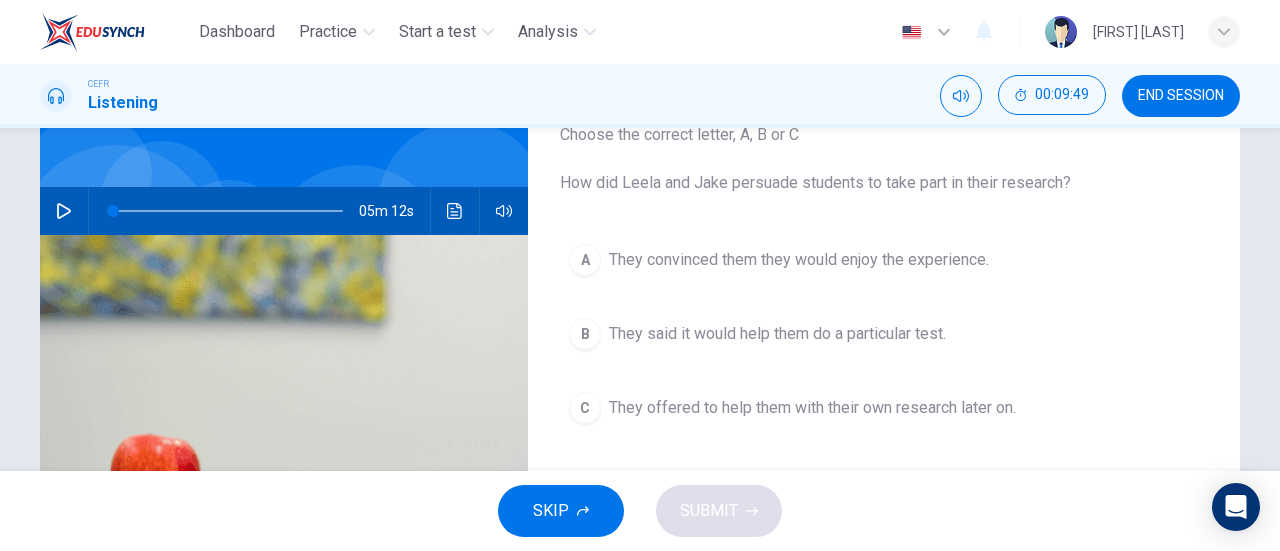 scroll, scrollTop: 140, scrollLeft: 0, axis: vertical 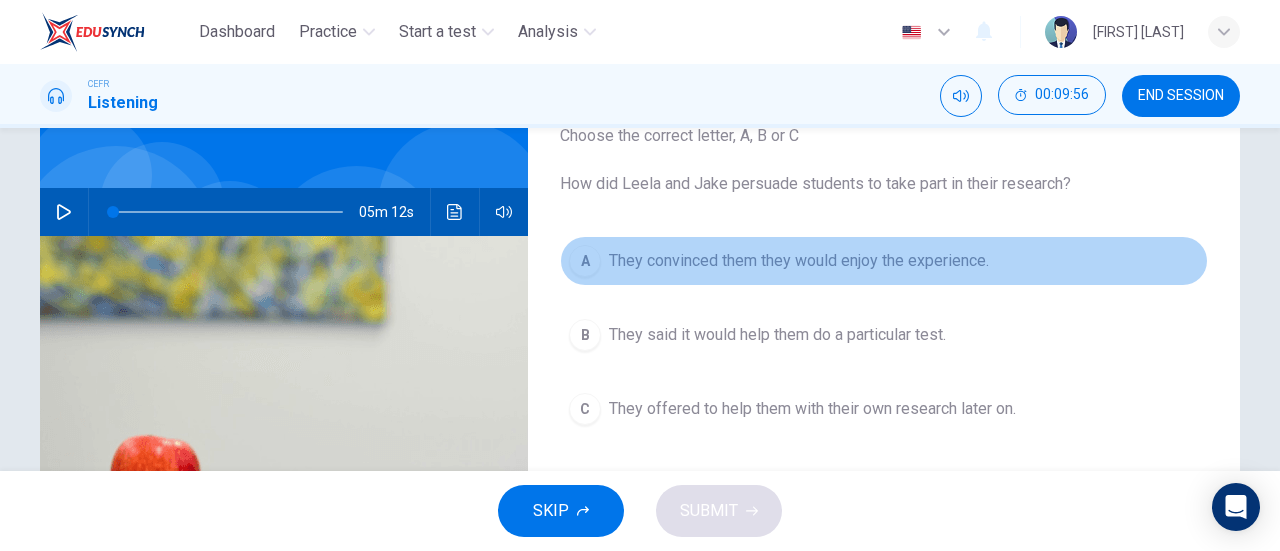 click on "A They convinced them they would enjoy the experience." at bounding box center (884, 261) 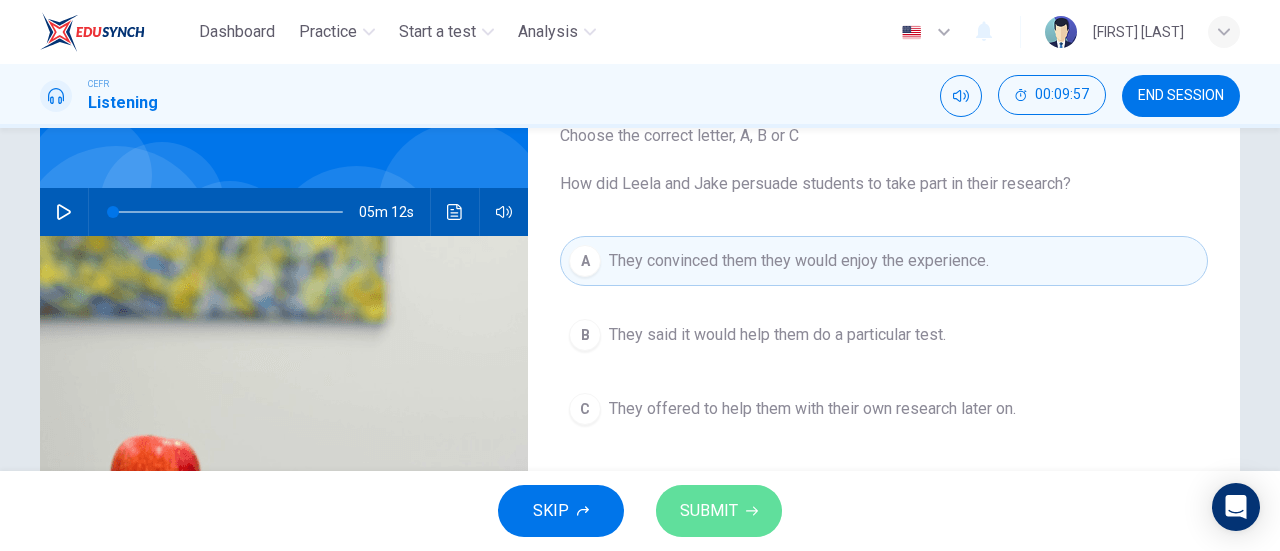 click on "SUBMIT" at bounding box center (709, 511) 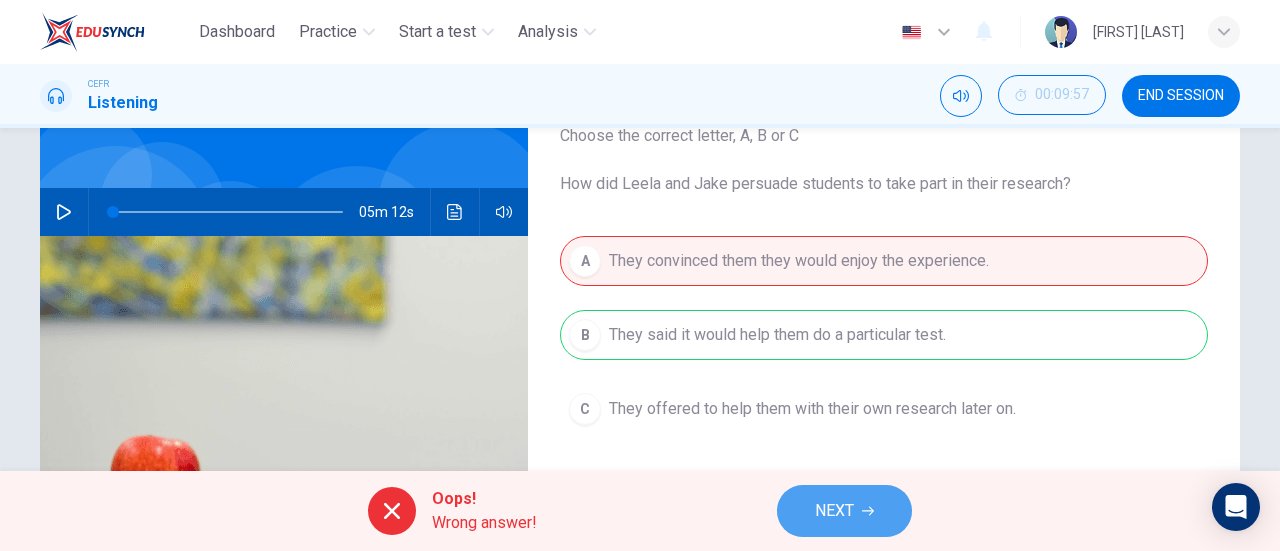 click on "NEXT" at bounding box center [834, 511] 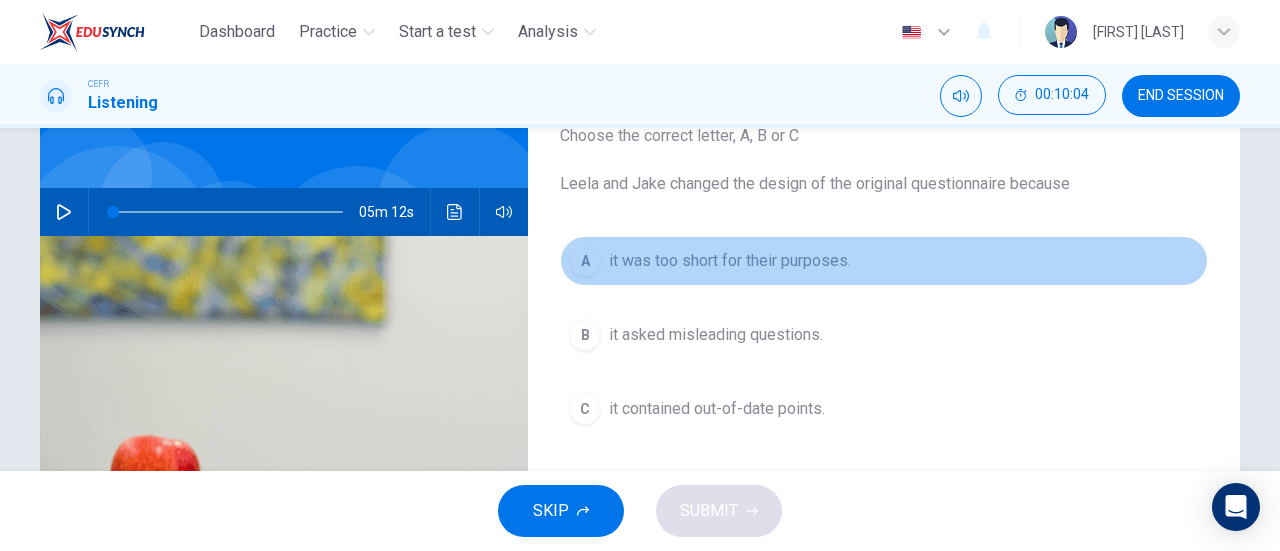 click on "it was too short for their purposes." at bounding box center (730, 261) 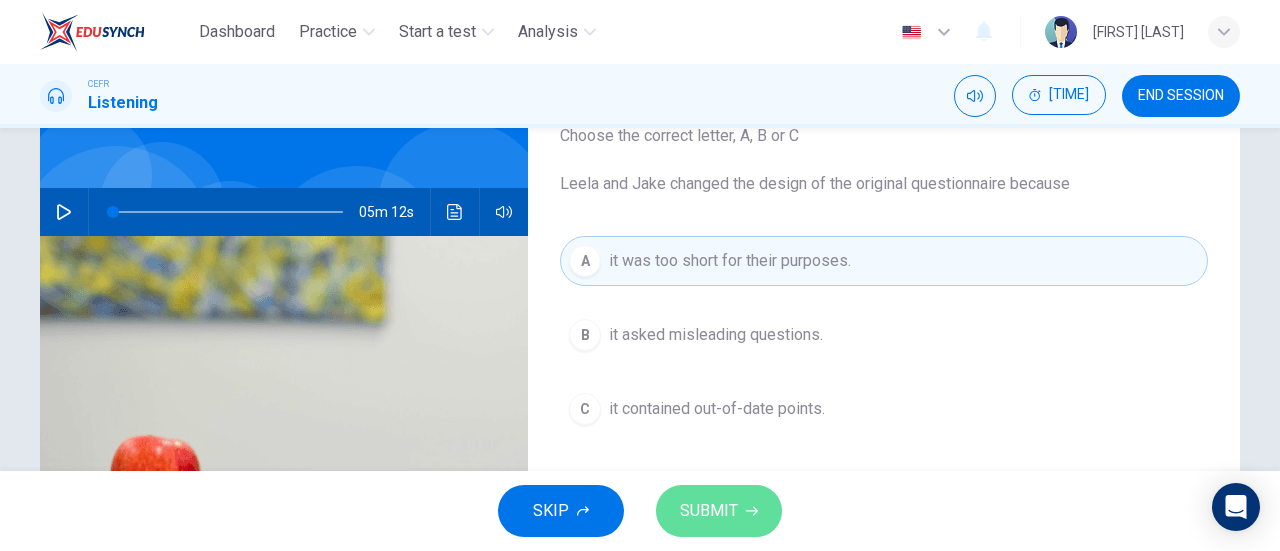 click at bounding box center [752, 511] 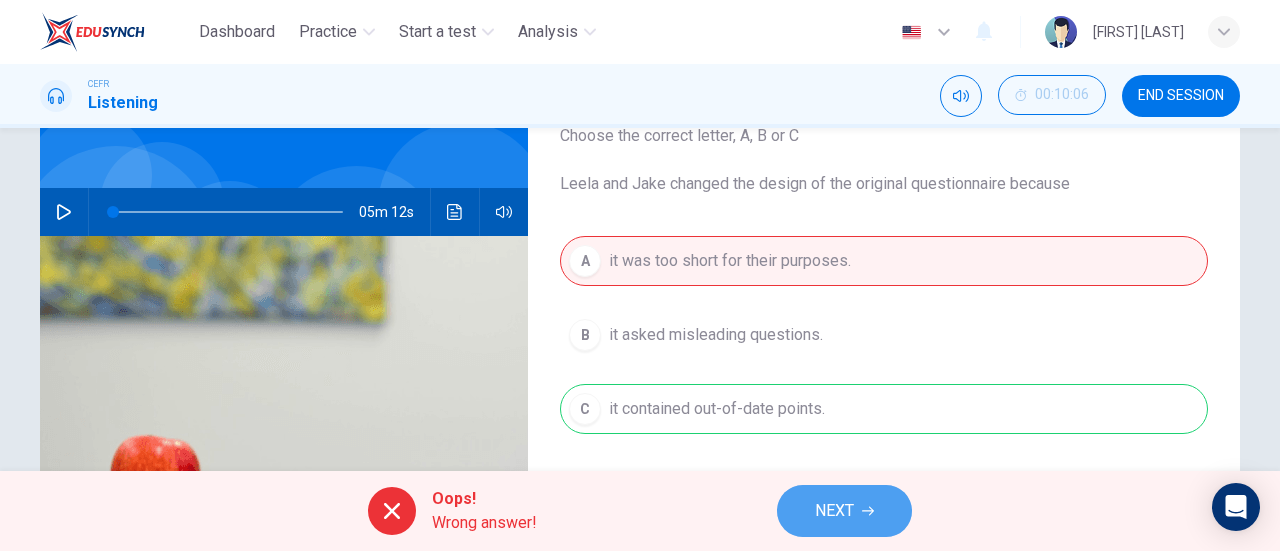 click on "NEXT" at bounding box center (844, 511) 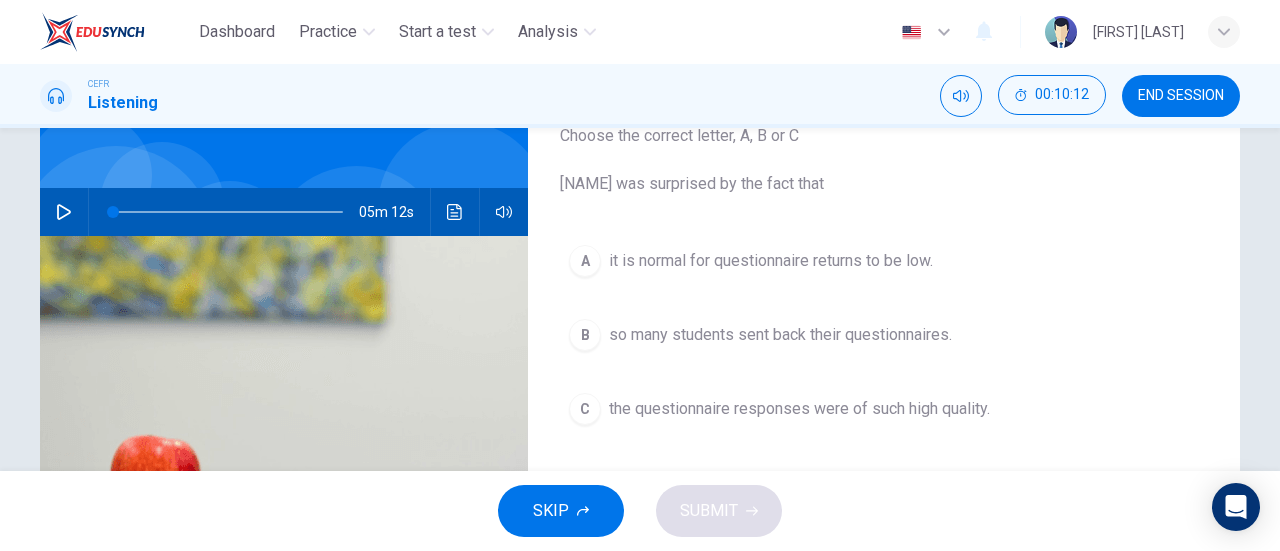 click on "so many students sent back their questionnaires." at bounding box center (771, 261) 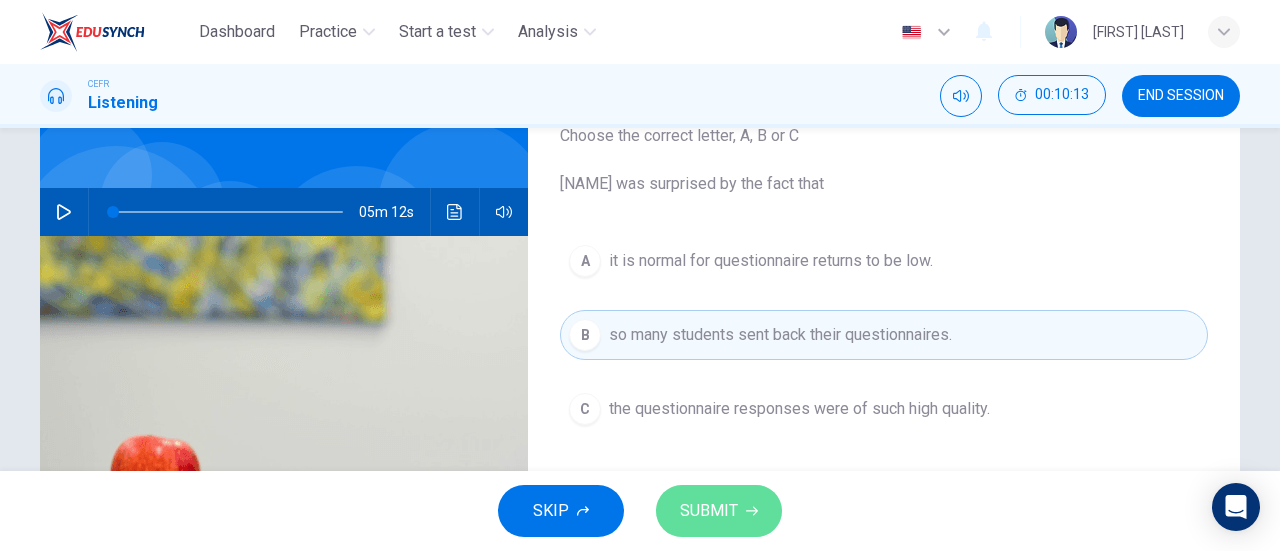 click on "SUBMIT" at bounding box center [709, 511] 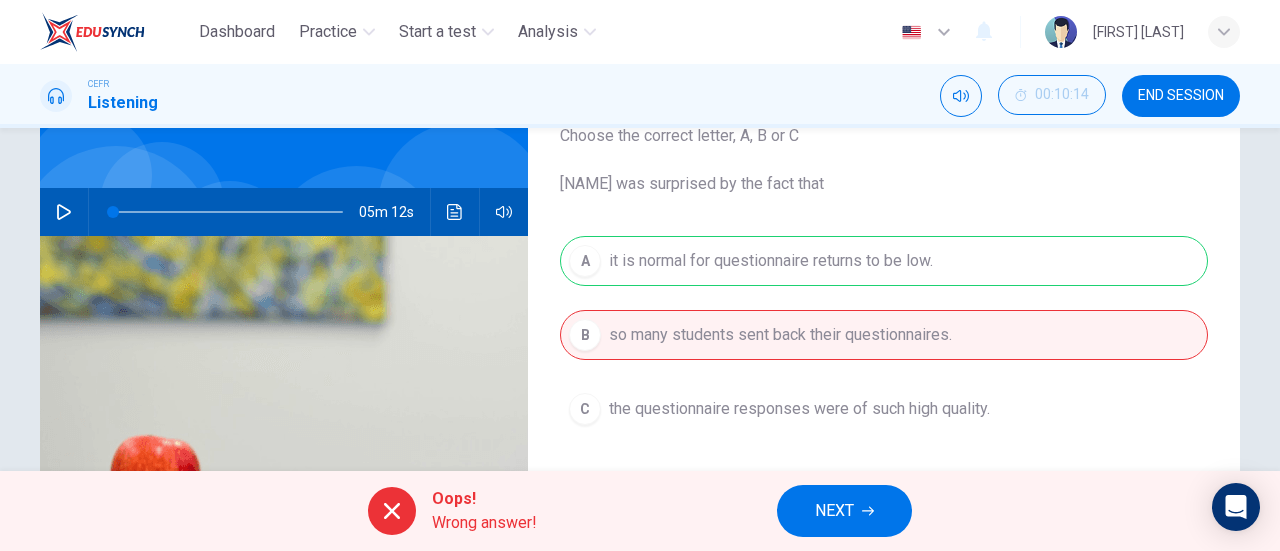 click on "Oops! Wrong answer! NEXT" at bounding box center [640, 511] 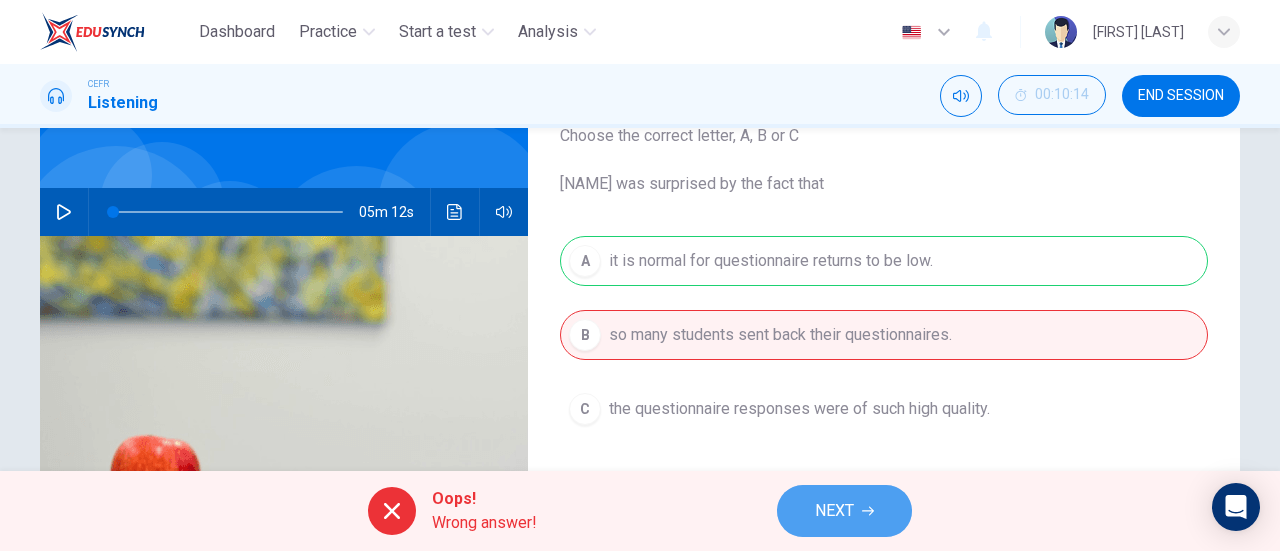 click on "NEXT" at bounding box center [844, 511] 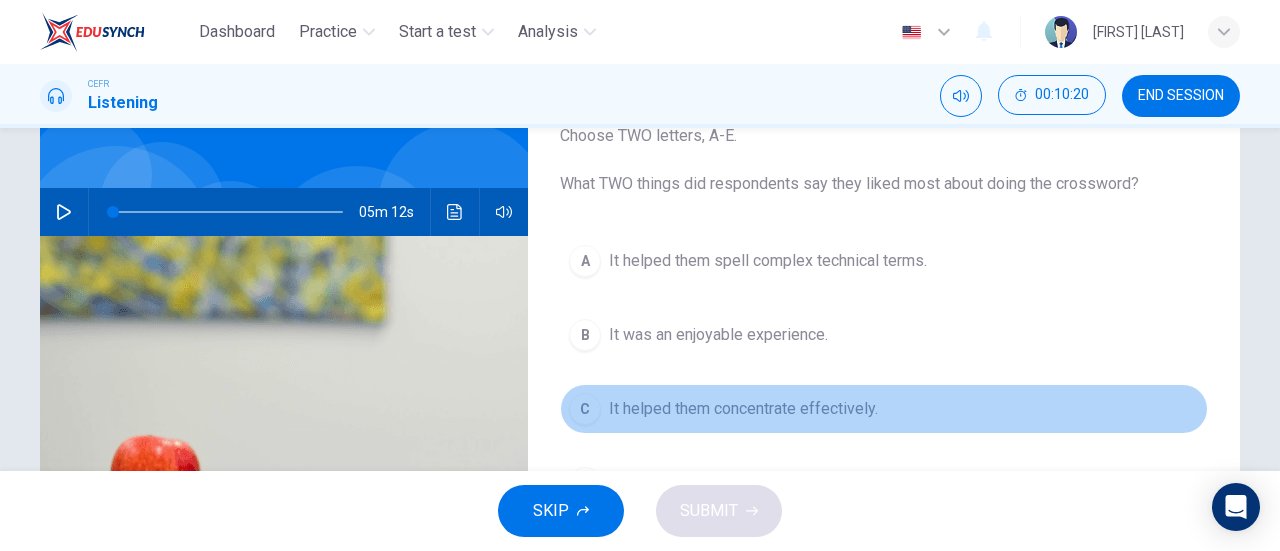 click on "It helped them concentrate effectively." at bounding box center (768, 261) 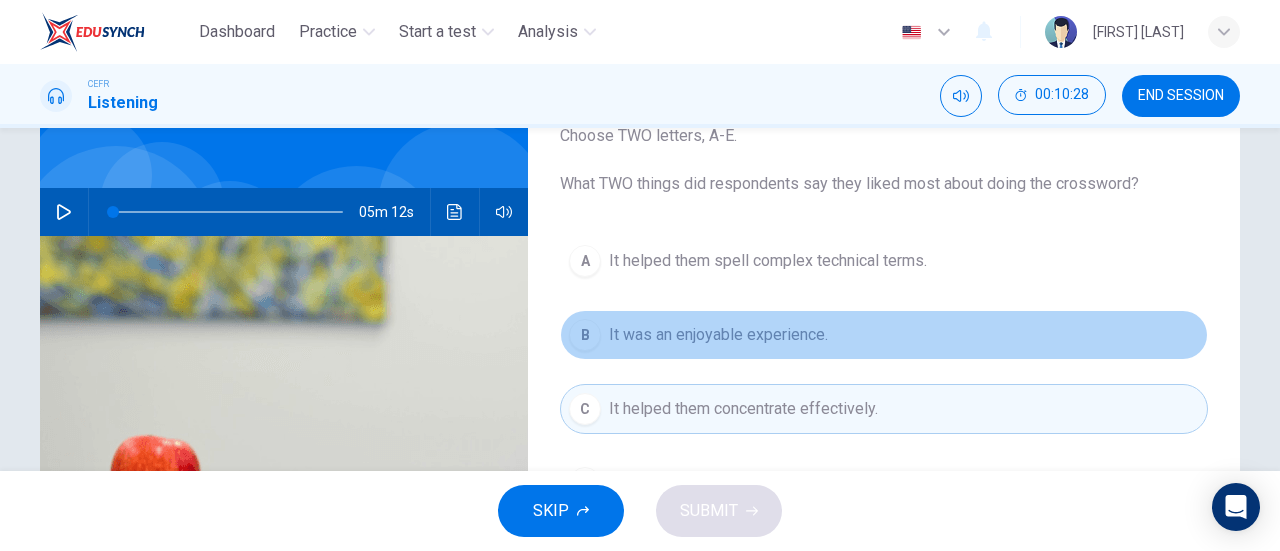 click on "It was an enjoyable experience." at bounding box center [768, 261] 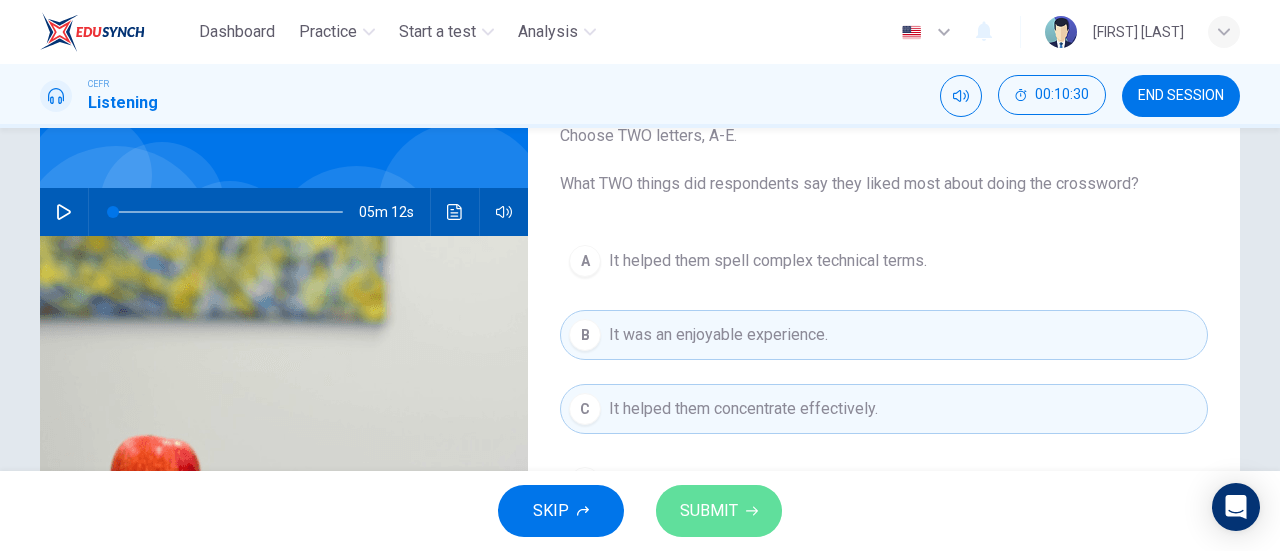 click on "SUBMIT" at bounding box center [709, 511] 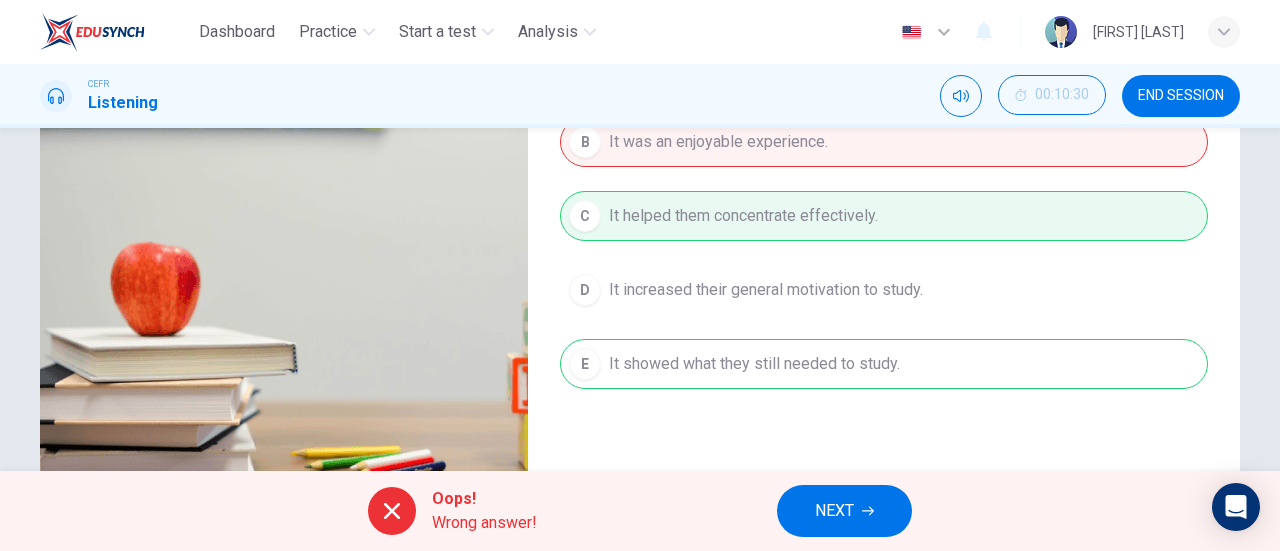 scroll, scrollTop: 334, scrollLeft: 0, axis: vertical 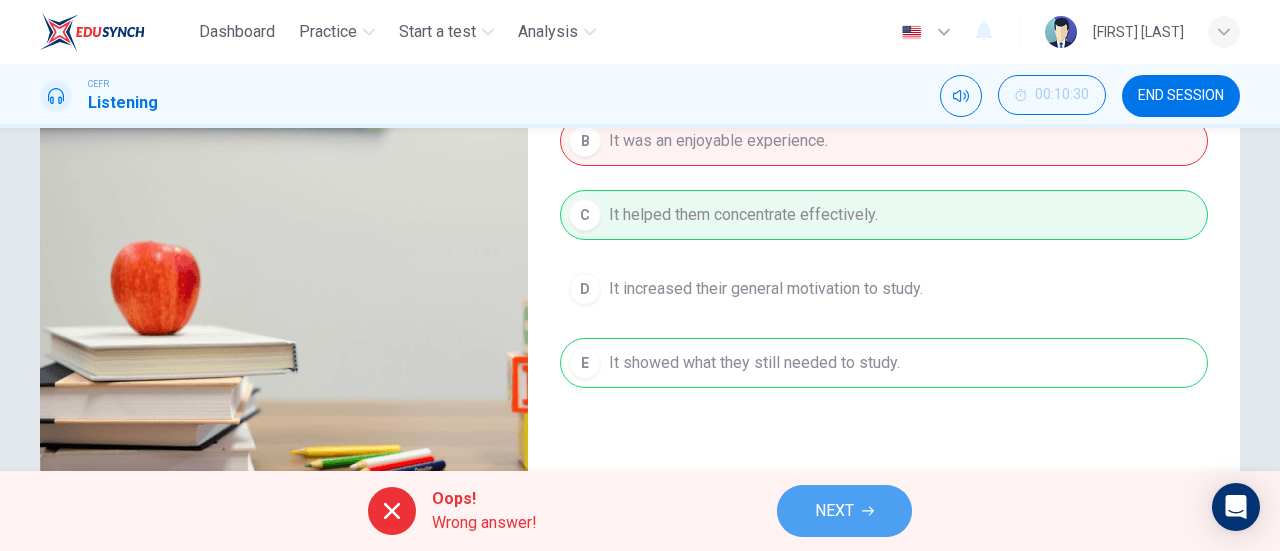 click on "NEXT" at bounding box center [834, 511] 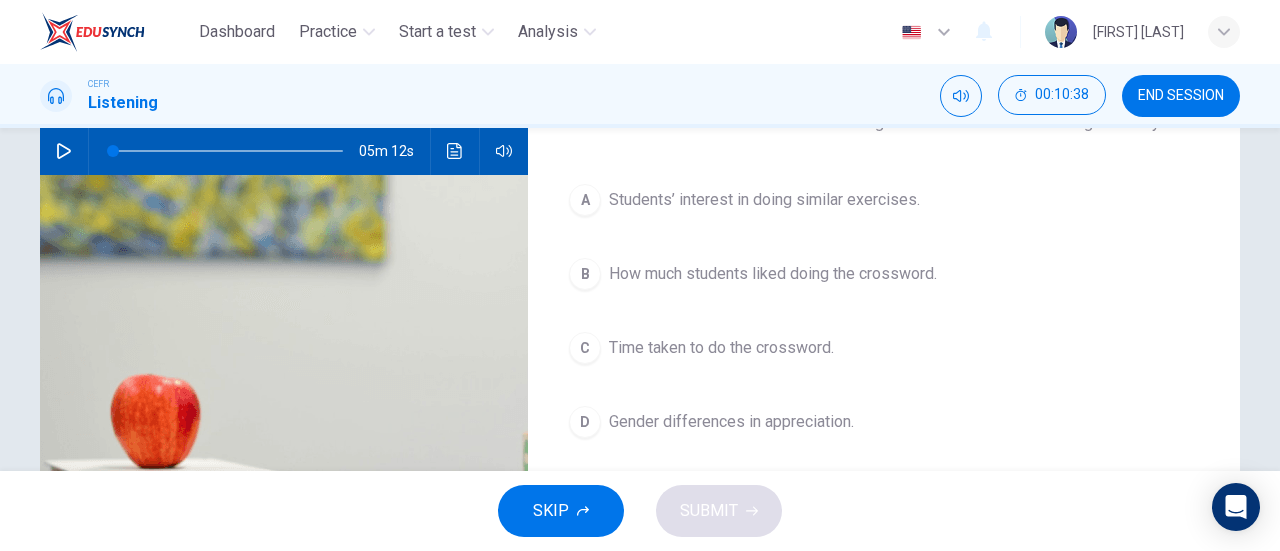 scroll, scrollTop: 202, scrollLeft: 0, axis: vertical 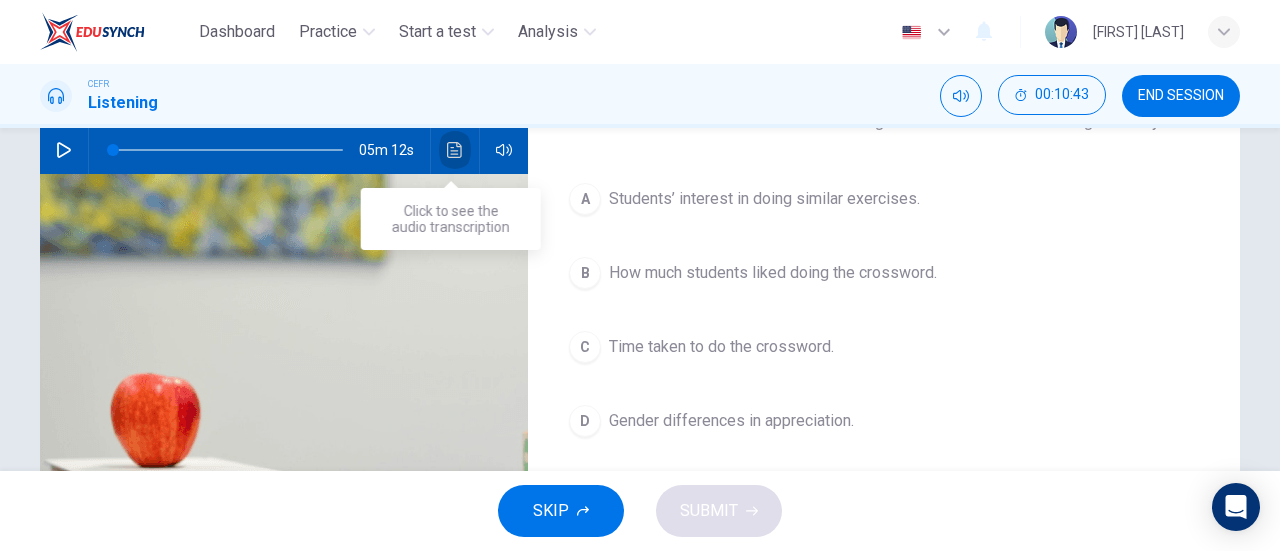 click at bounding box center (455, 150) 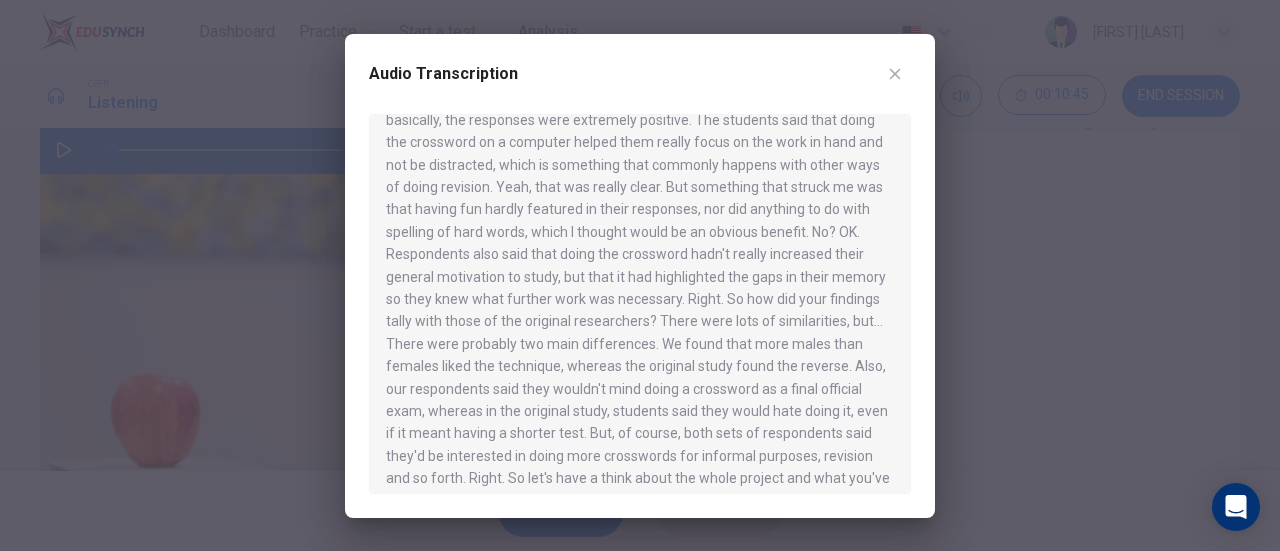 scroll, scrollTop: 996, scrollLeft: 0, axis: vertical 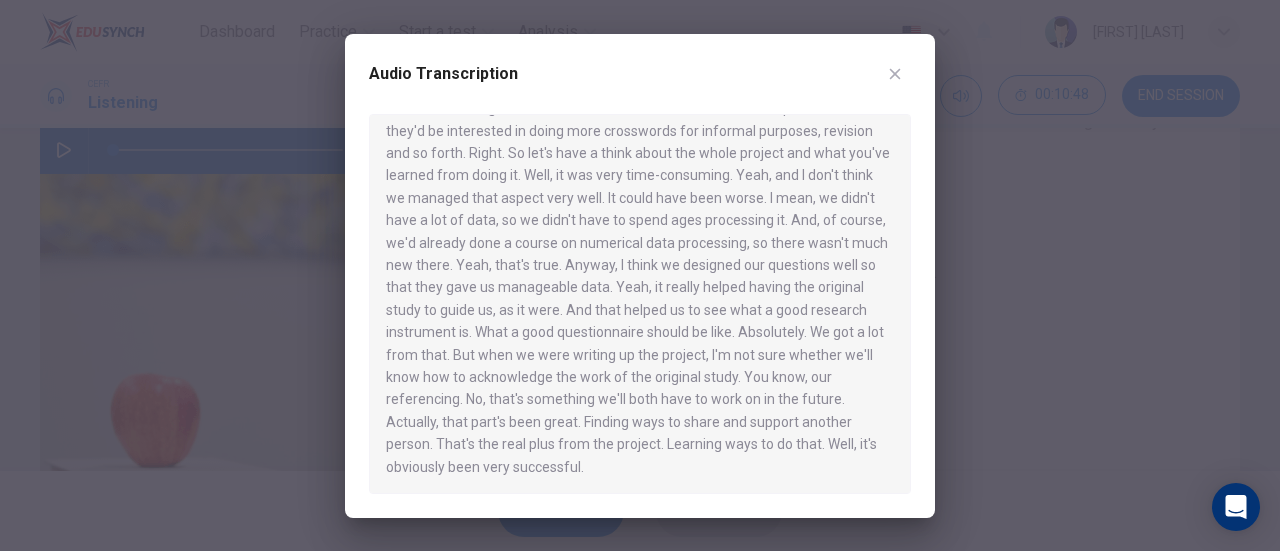 click on "Audio Transcription" at bounding box center [640, 276] 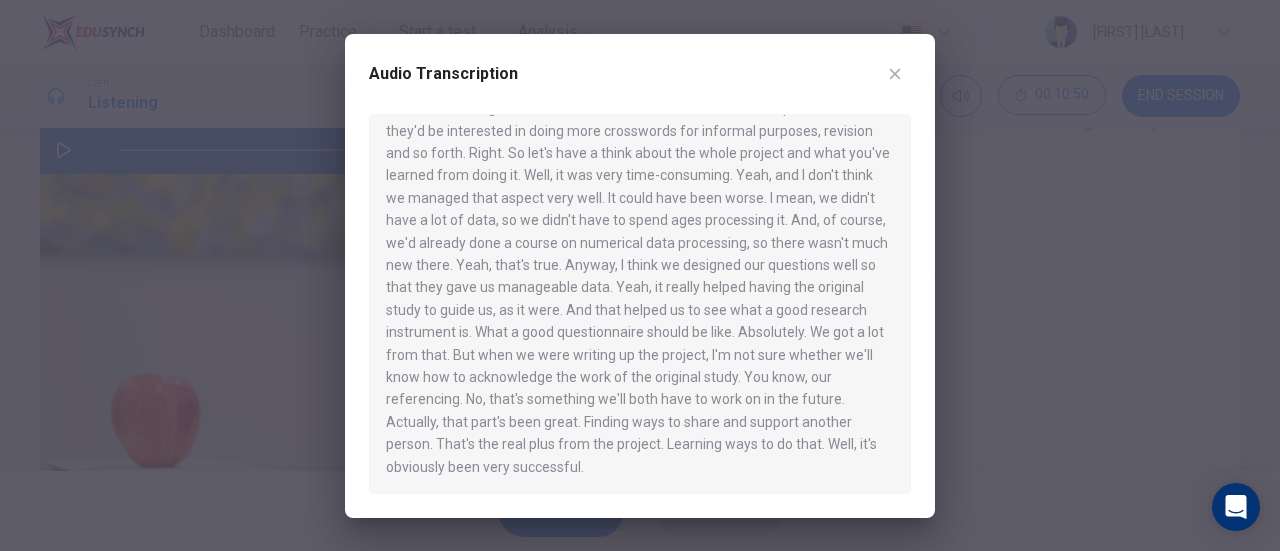 click at bounding box center [895, 74] 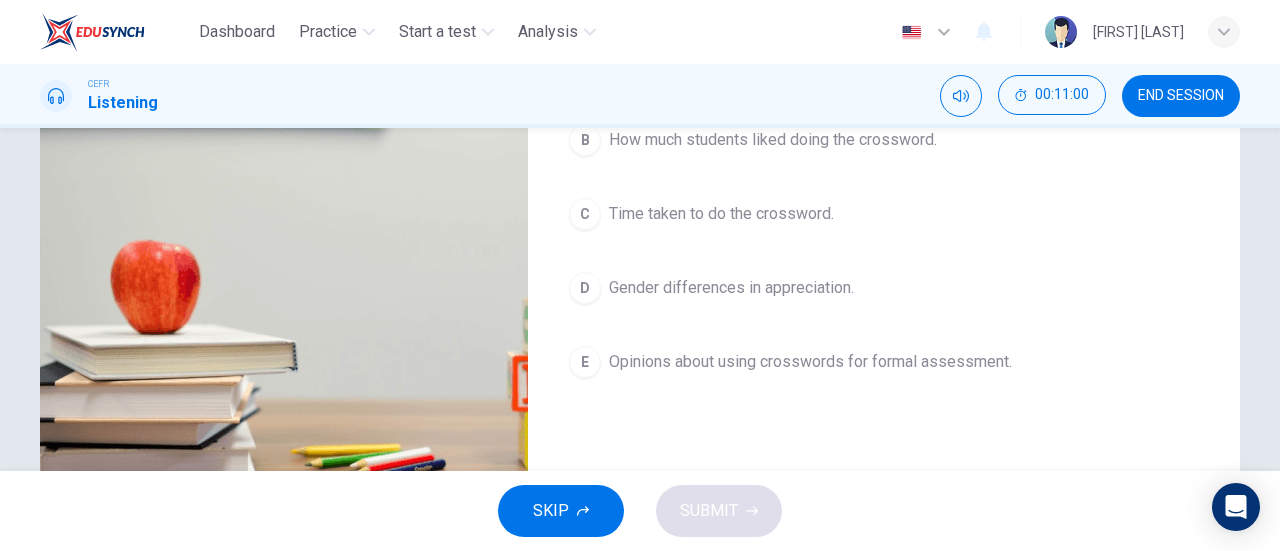 scroll, scrollTop: 338, scrollLeft: 0, axis: vertical 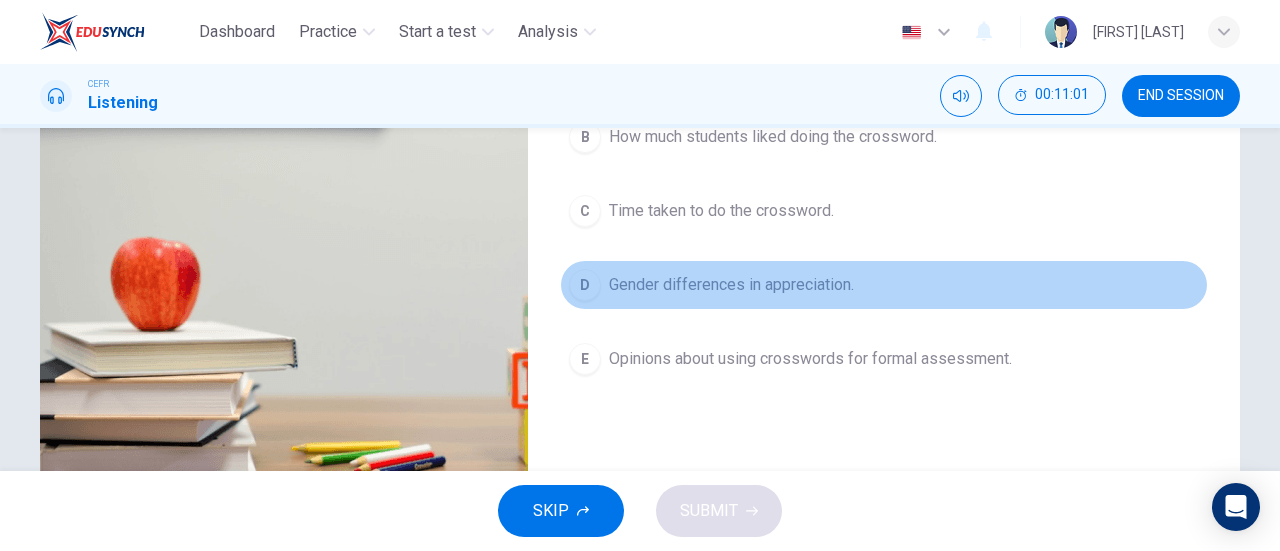 click on "Gender differences in appreciation." at bounding box center (764, 63) 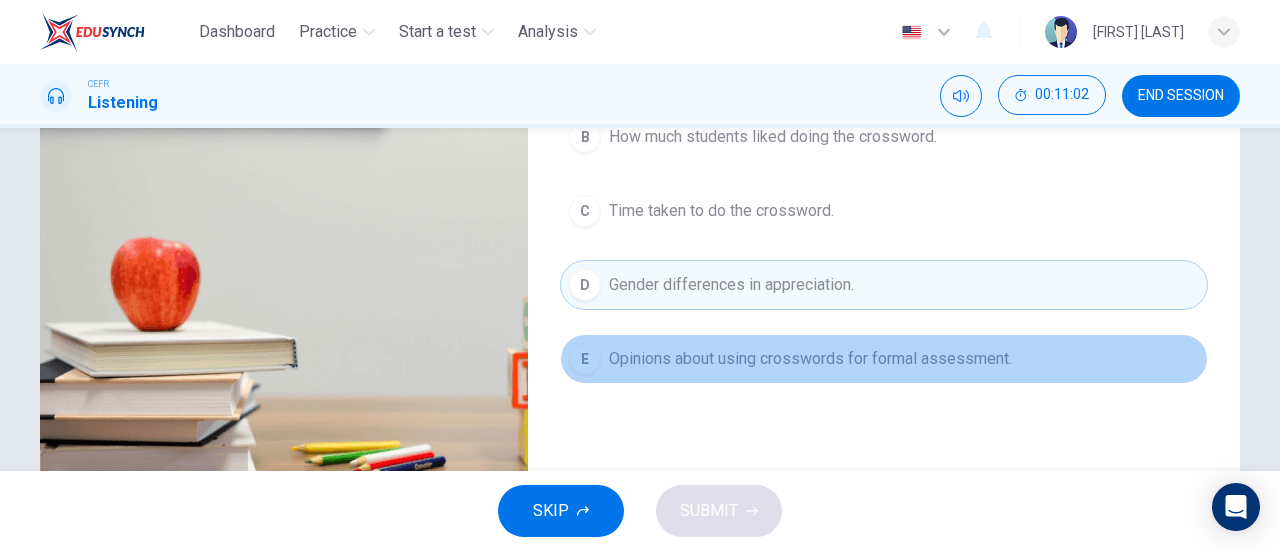 click on "E Opinions about using crosswords for formal assessment." at bounding box center (884, 359) 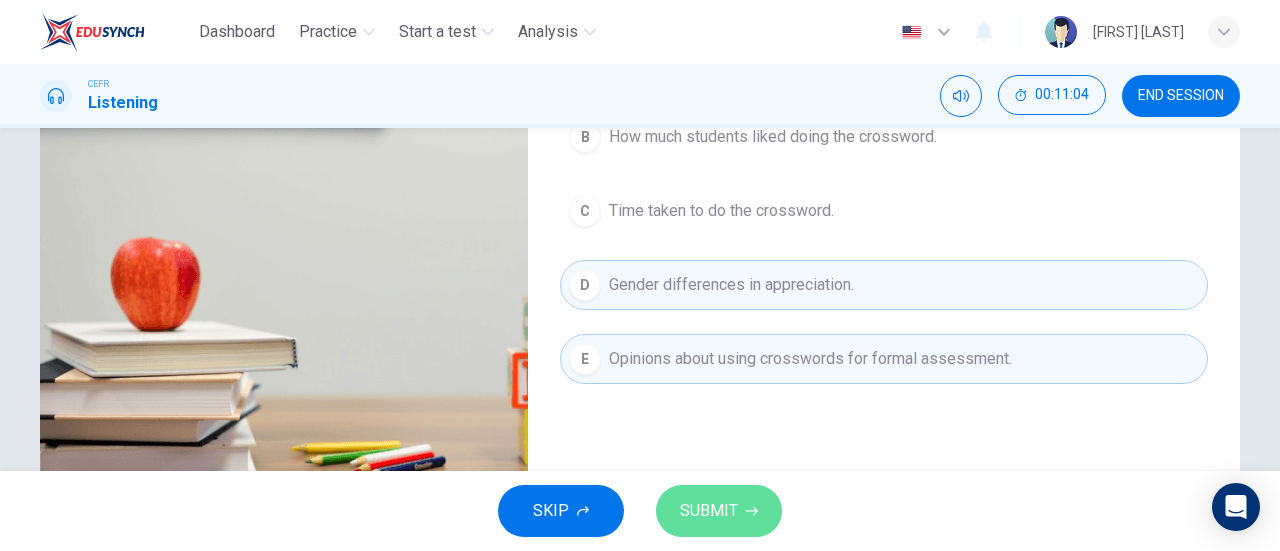 click on "SUBMIT" at bounding box center (709, 511) 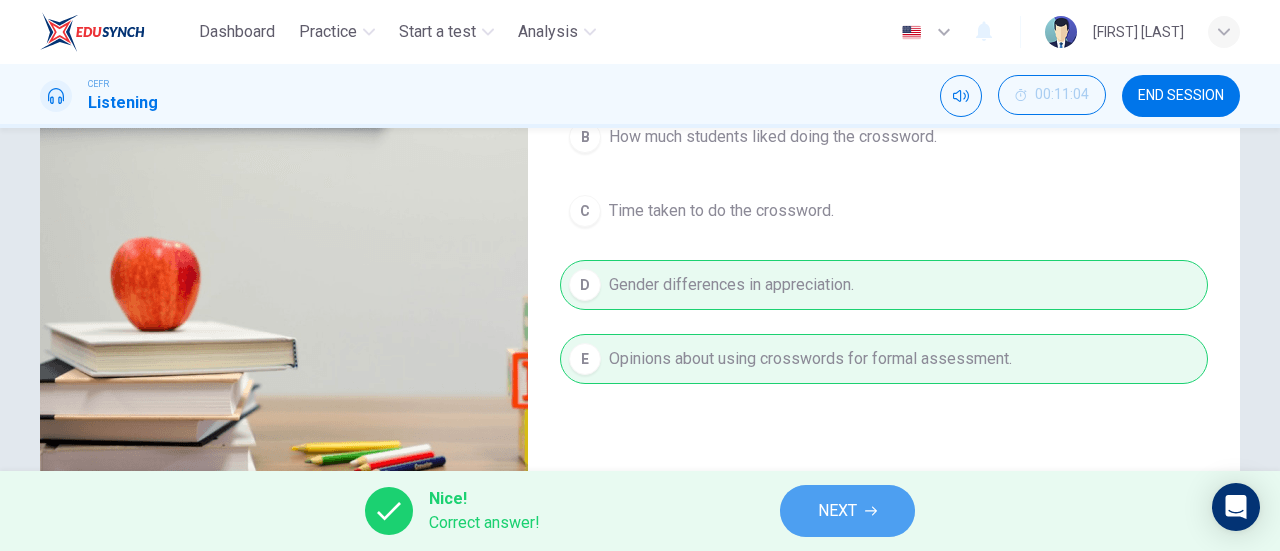 click on "NEXT" at bounding box center (837, 511) 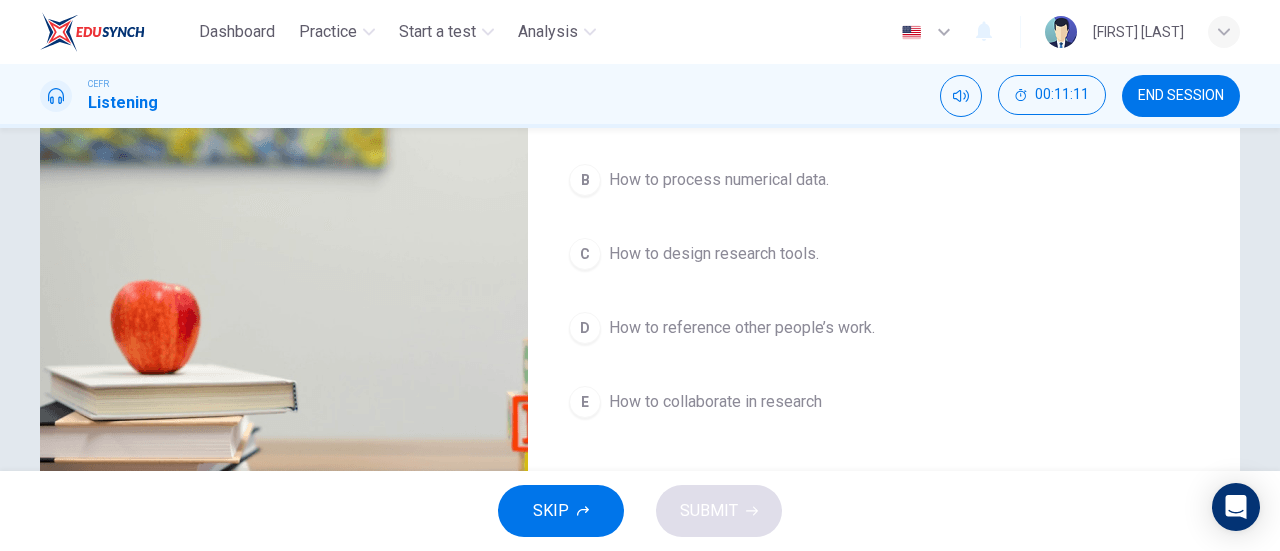 scroll, scrollTop: 296, scrollLeft: 0, axis: vertical 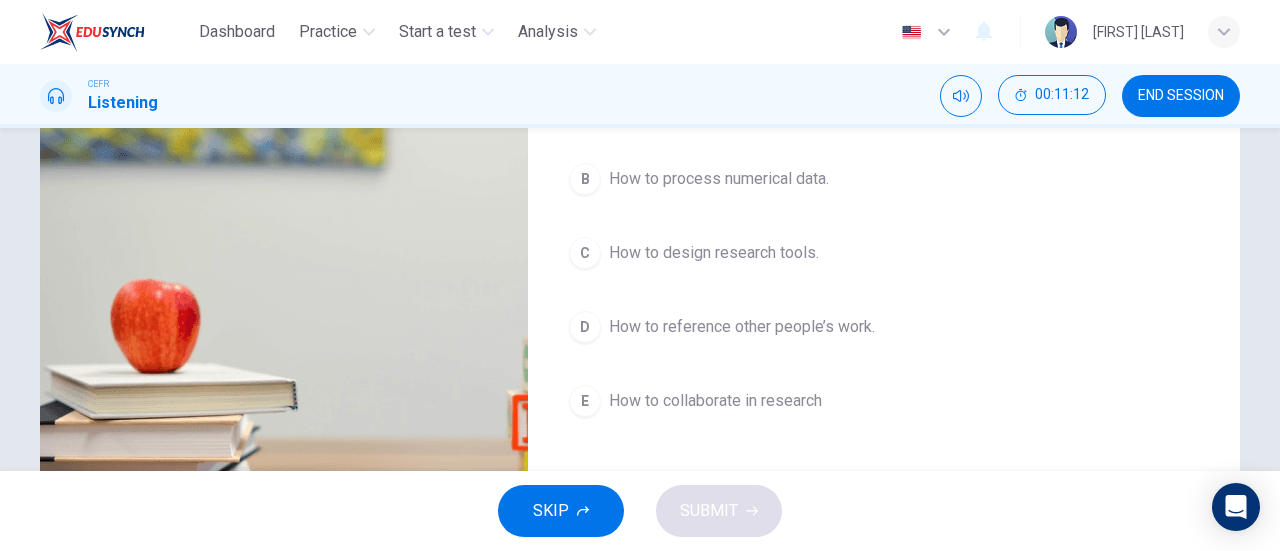 click on "How to reference other people’s work." at bounding box center (739, 105) 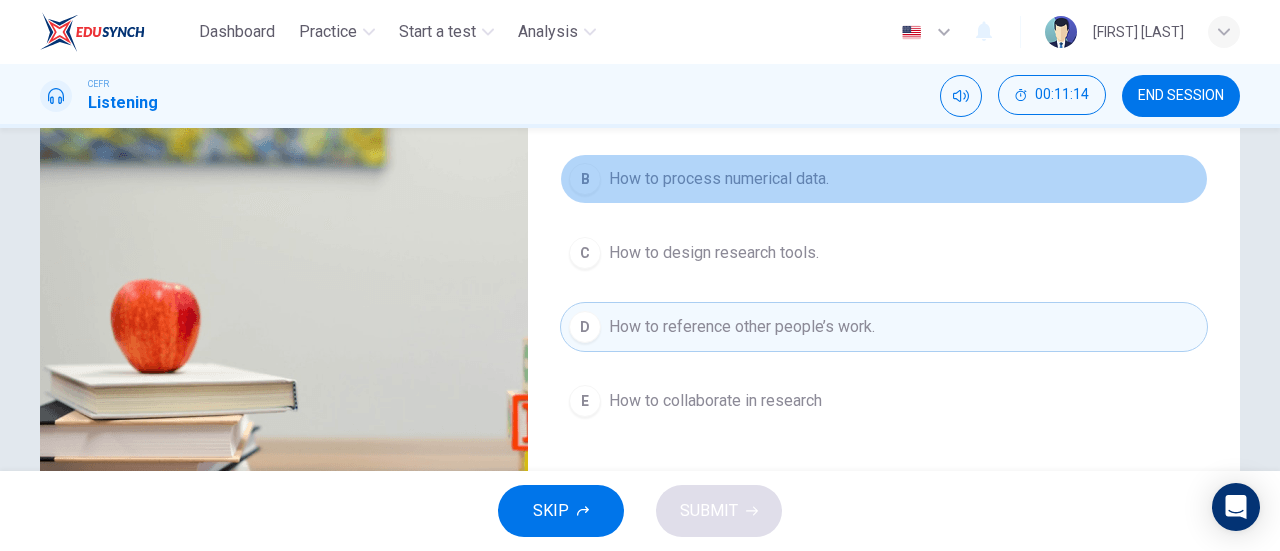 click on "How to process numerical data." at bounding box center [739, 105] 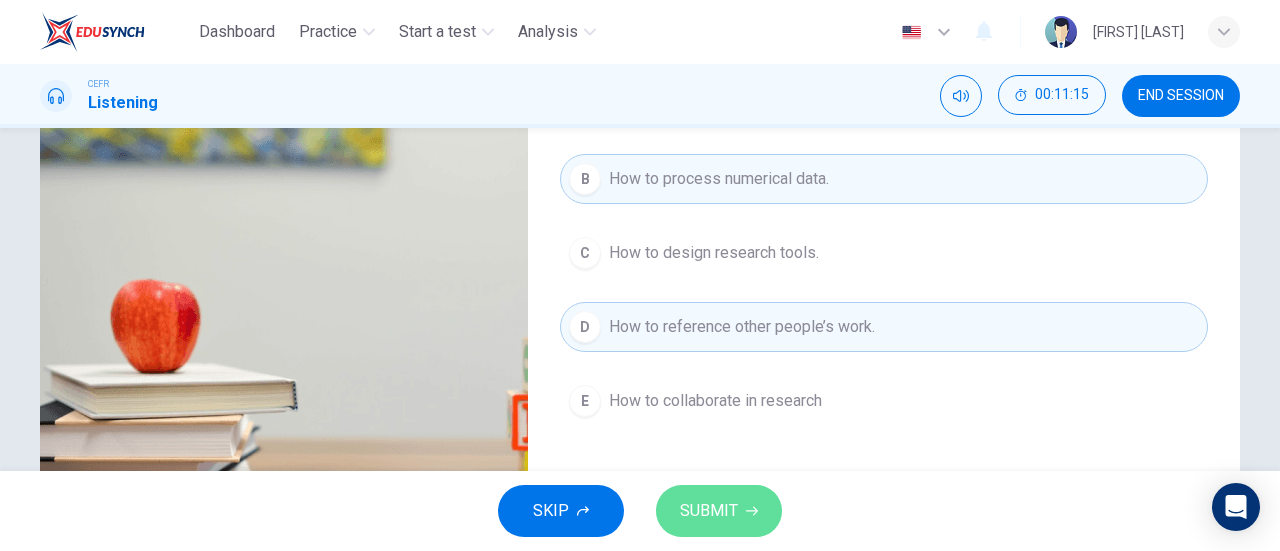 click on "SUBMIT" at bounding box center (709, 511) 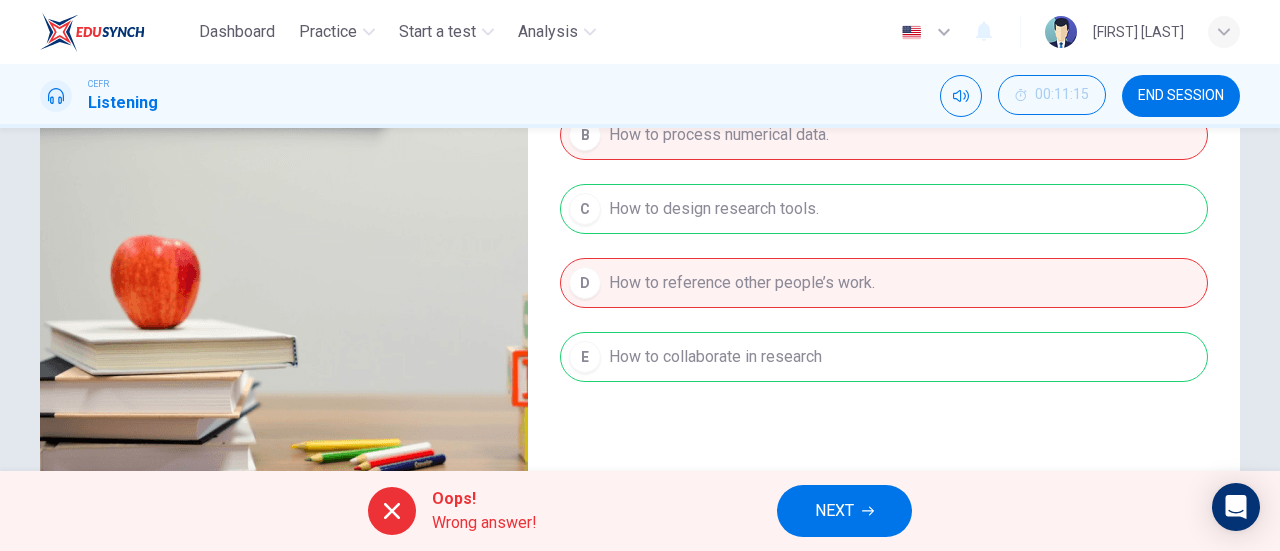 scroll, scrollTop: 379, scrollLeft: 0, axis: vertical 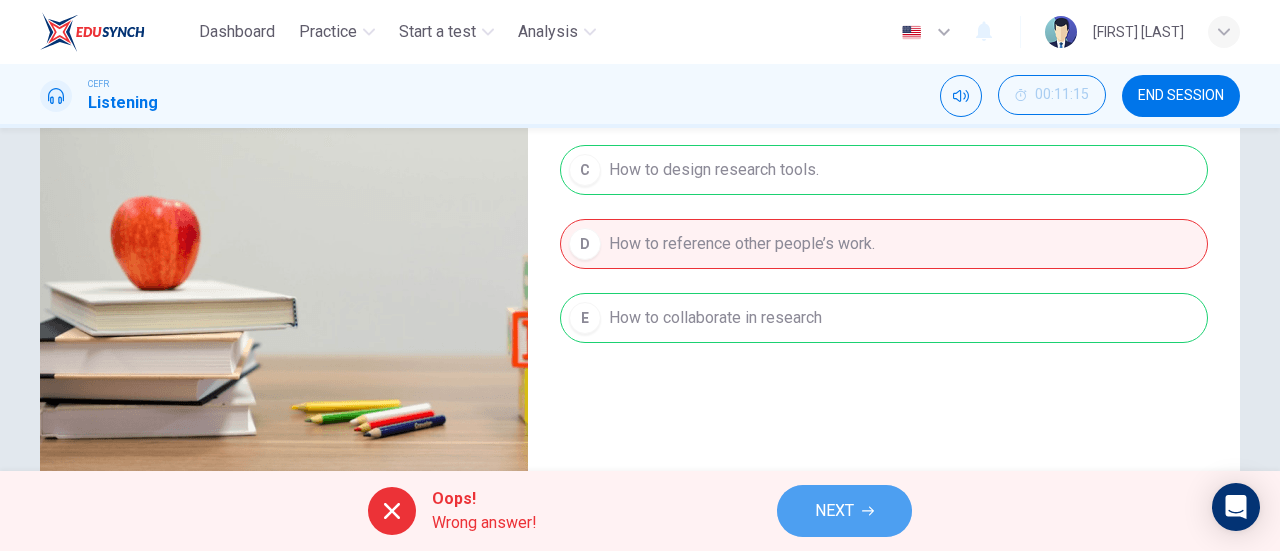 click on "NEXT" at bounding box center [834, 511] 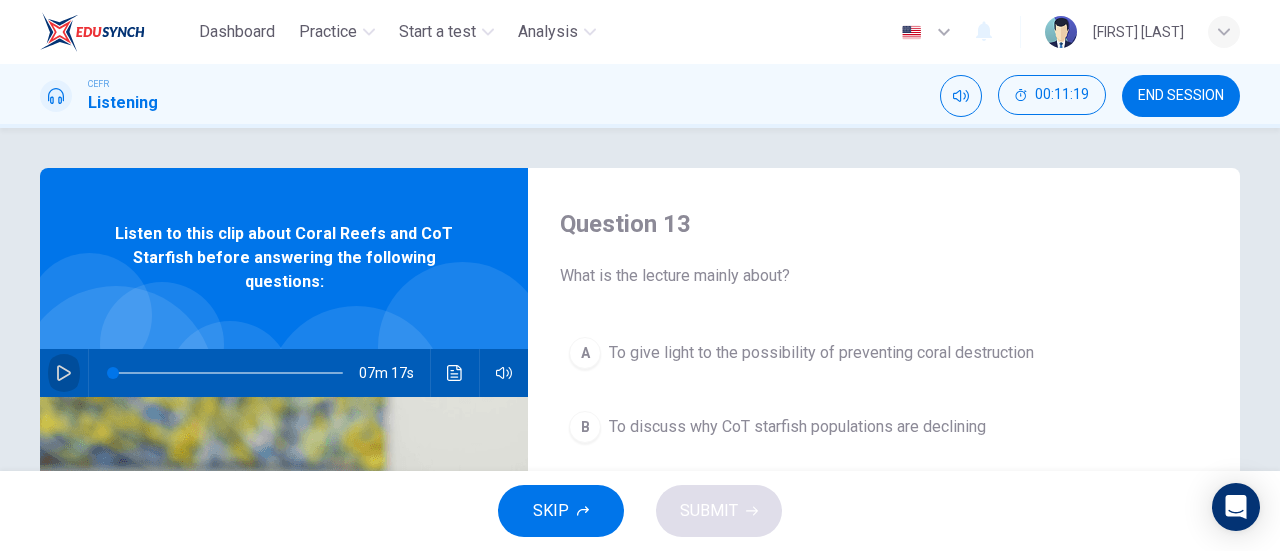 click at bounding box center [64, 373] 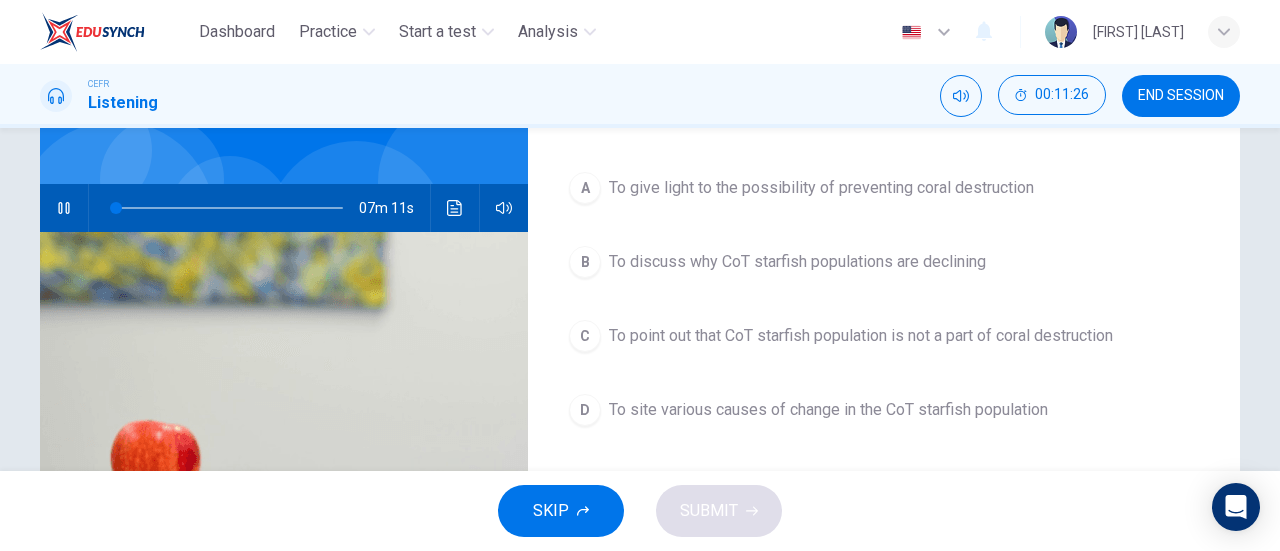 scroll, scrollTop: 166, scrollLeft: 0, axis: vertical 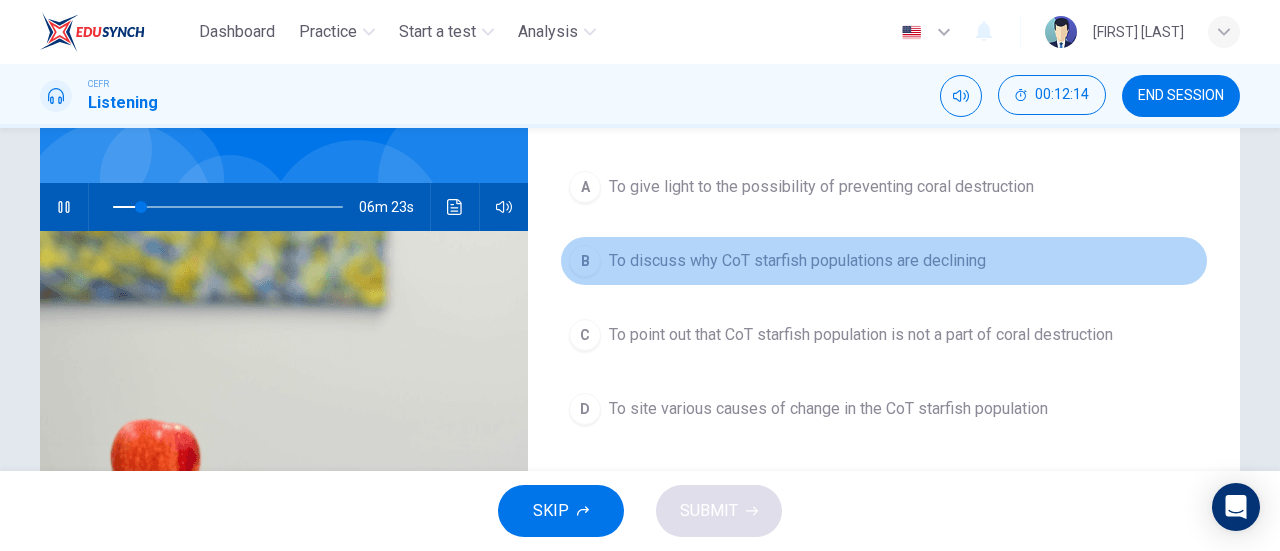 click on "To discuss why CoT starfish populations are declining" at bounding box center (821, 187) 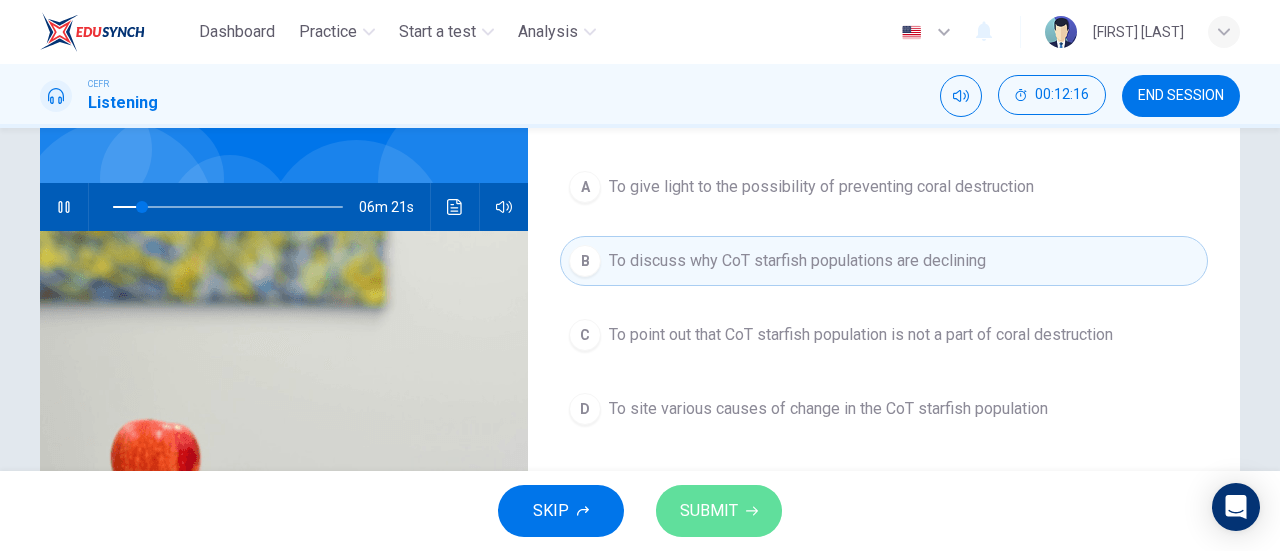 click on "SUBMIT" at bounding box center [709, 511] 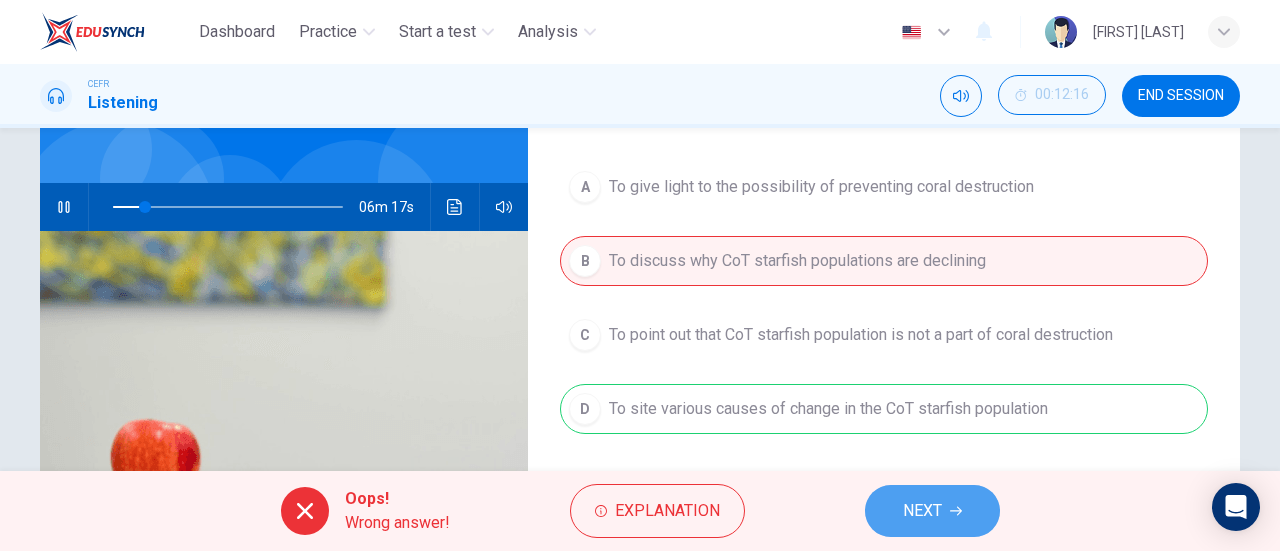 click on "NEXT" at bounding box center (922, 511) 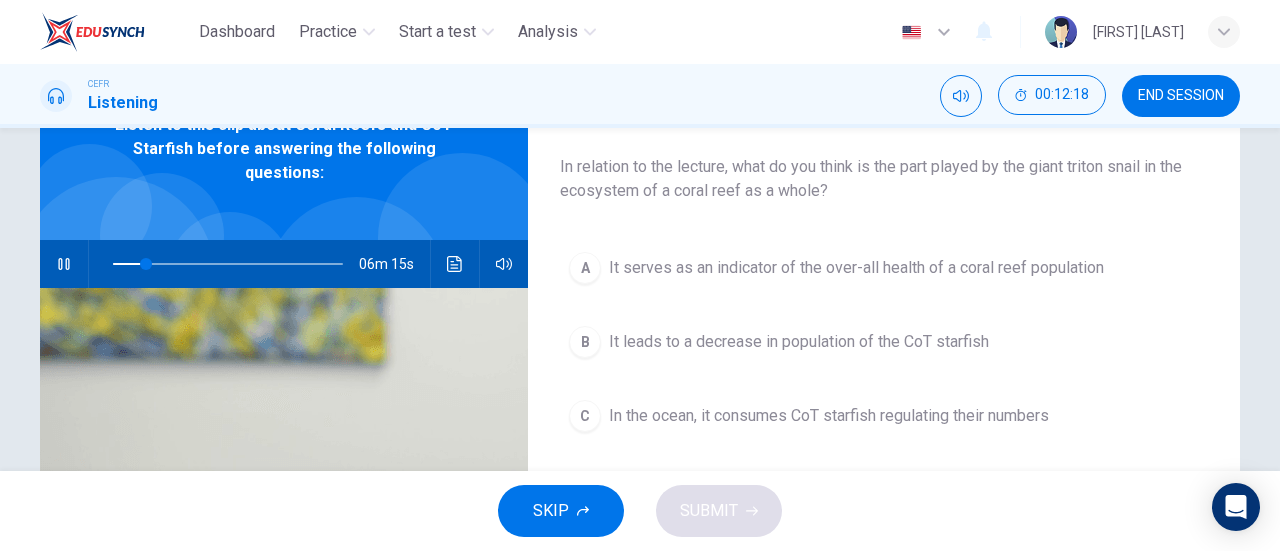 scroll, scrollTop: 85, scrollLeft: 0, axis: vertical 